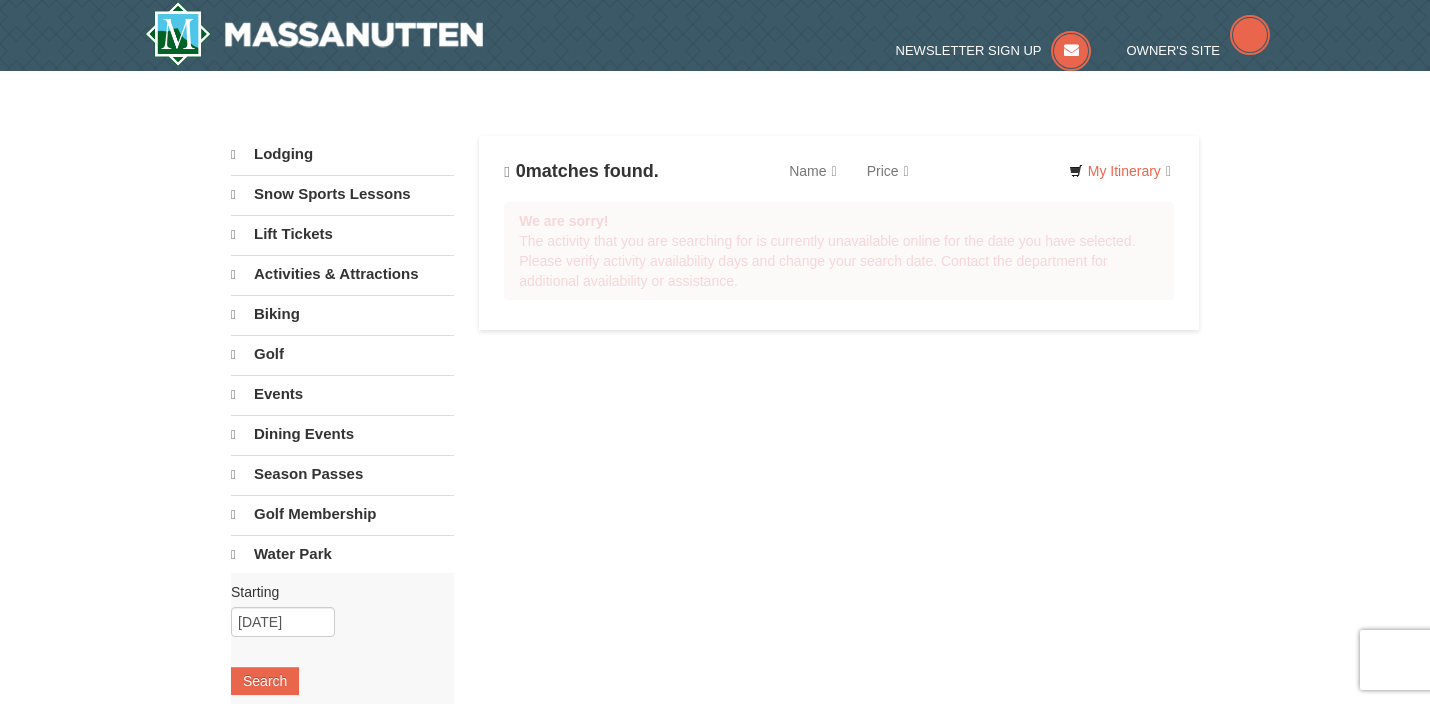 scroll, scrollTop: 0, scrollLeft: 0, axis: both 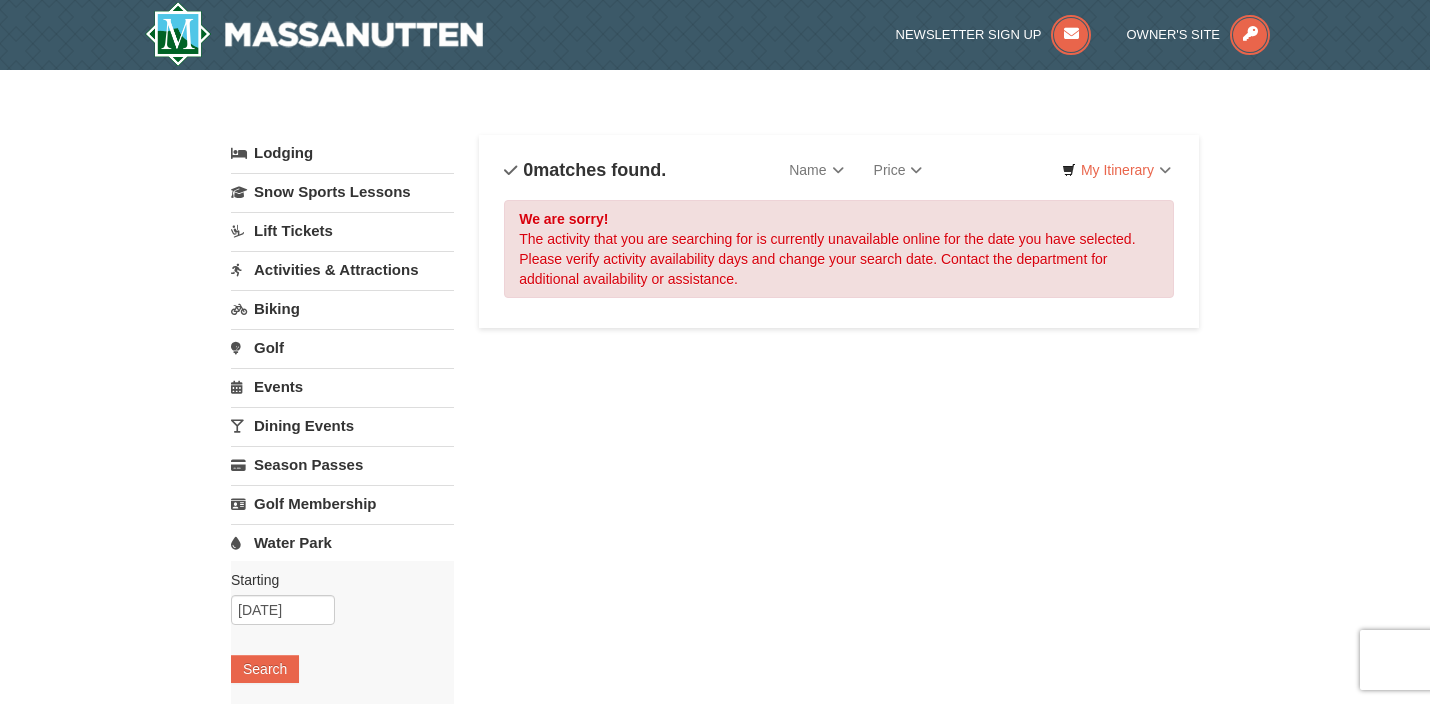 click on "Water Park" at bounding box center [342, 542] 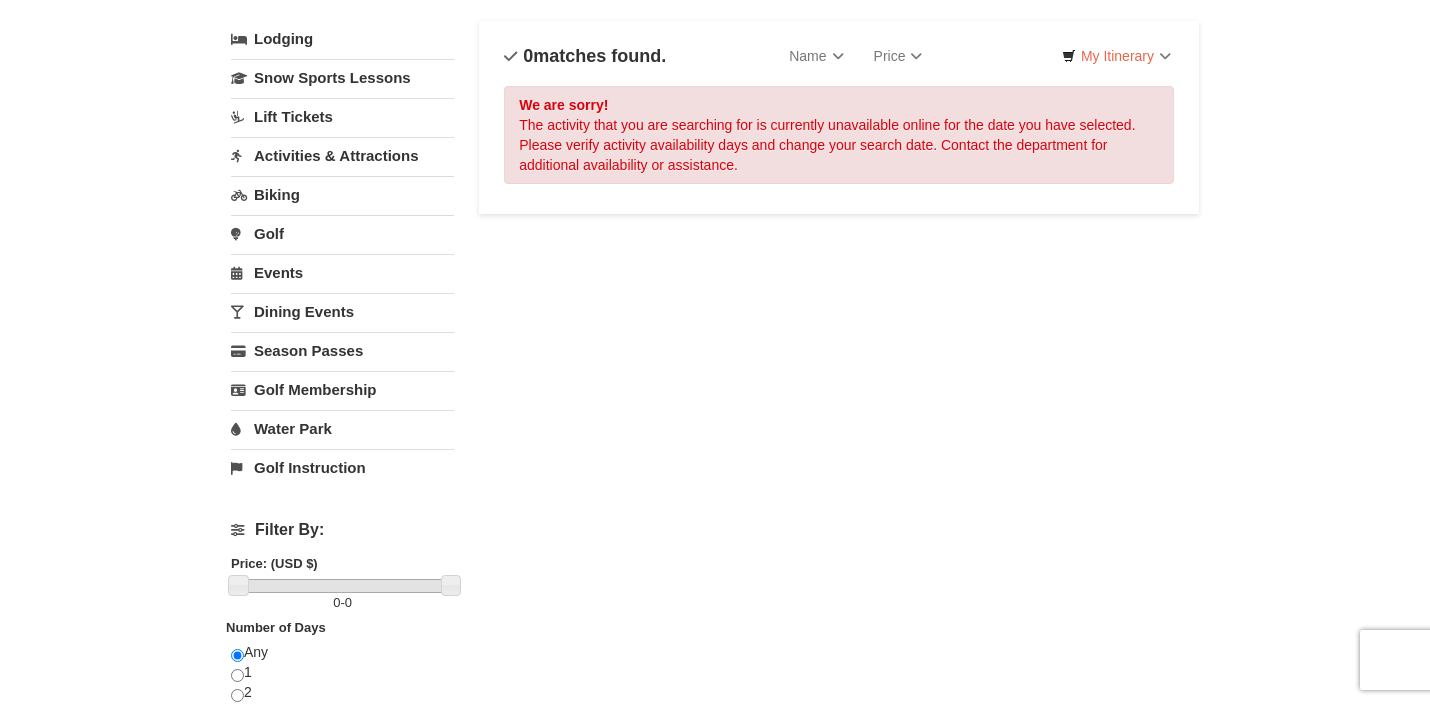 scroll, scrollTop: 113, scrollLeft: 0, axis: vertical 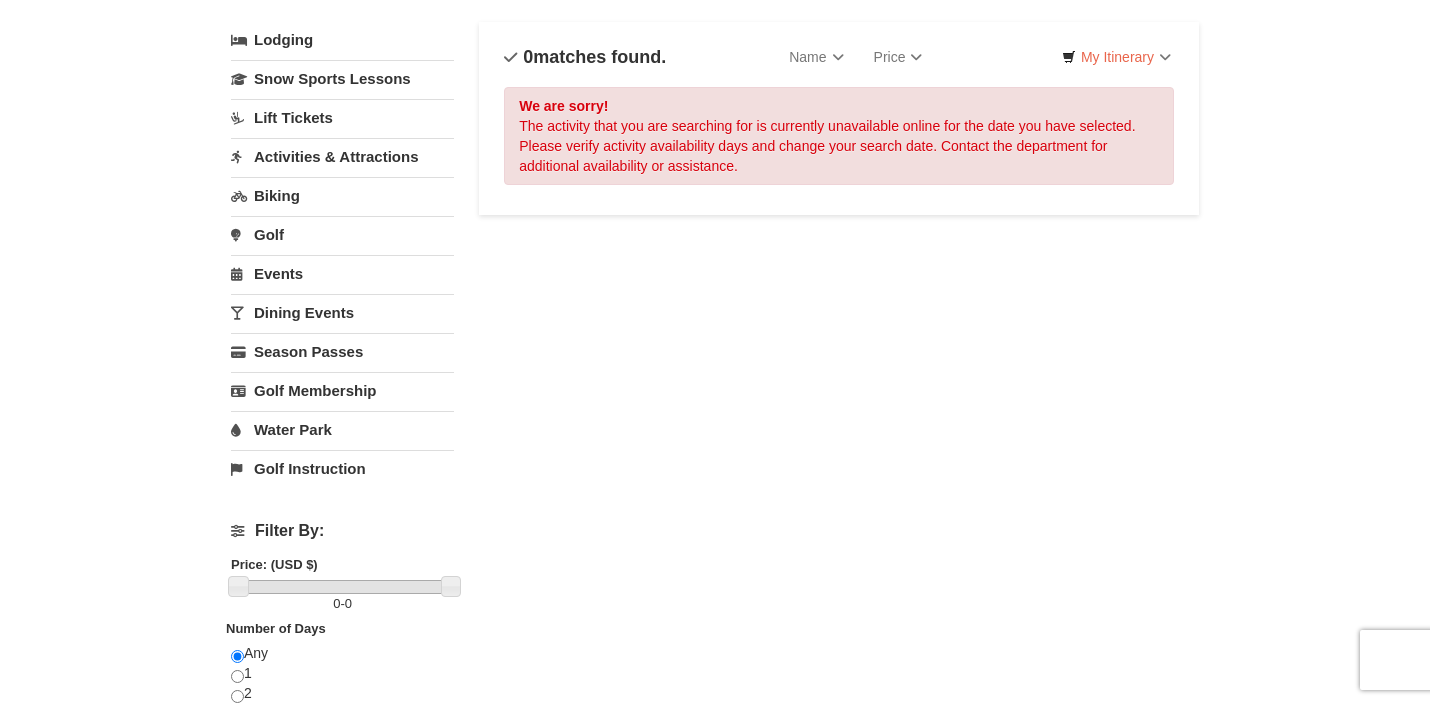 click on "Water Park" at bounding box center (342, 429) 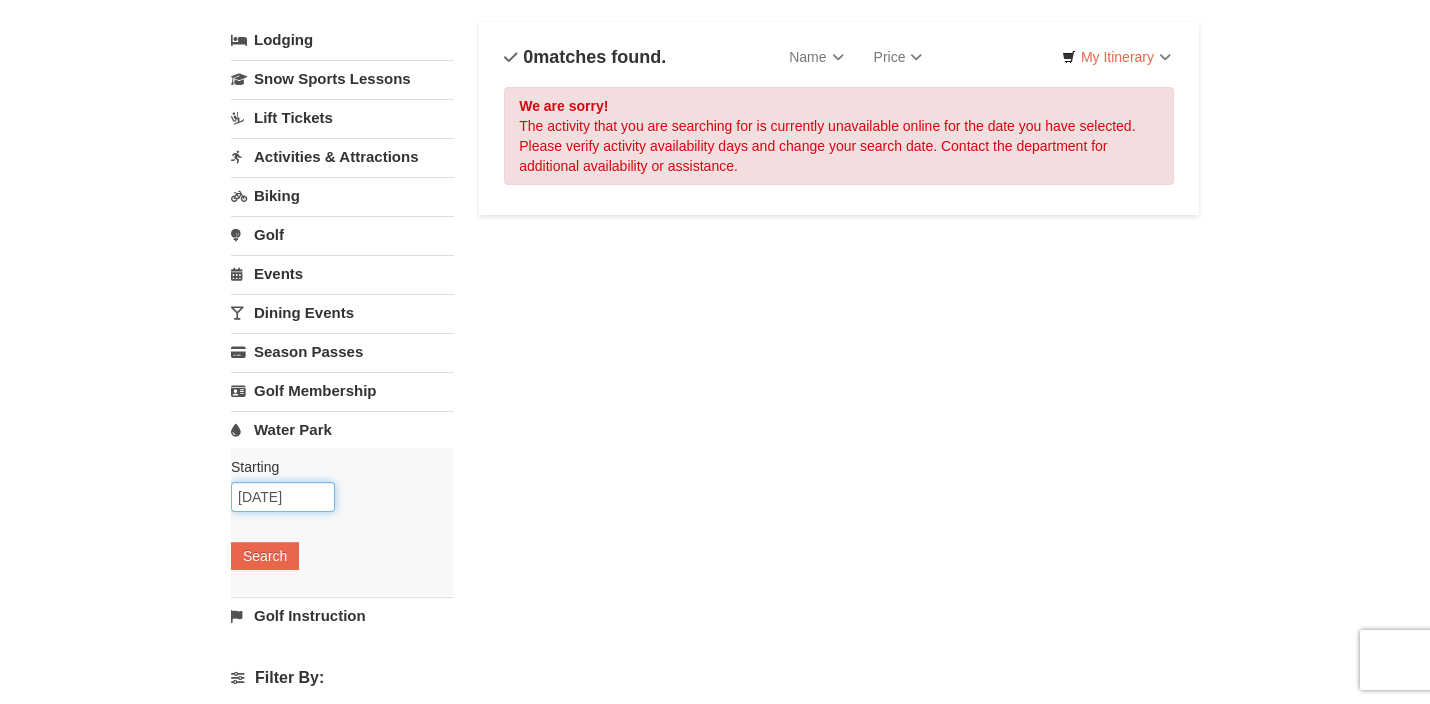 click on "10/22/2025" at bounding box center [283, 497] 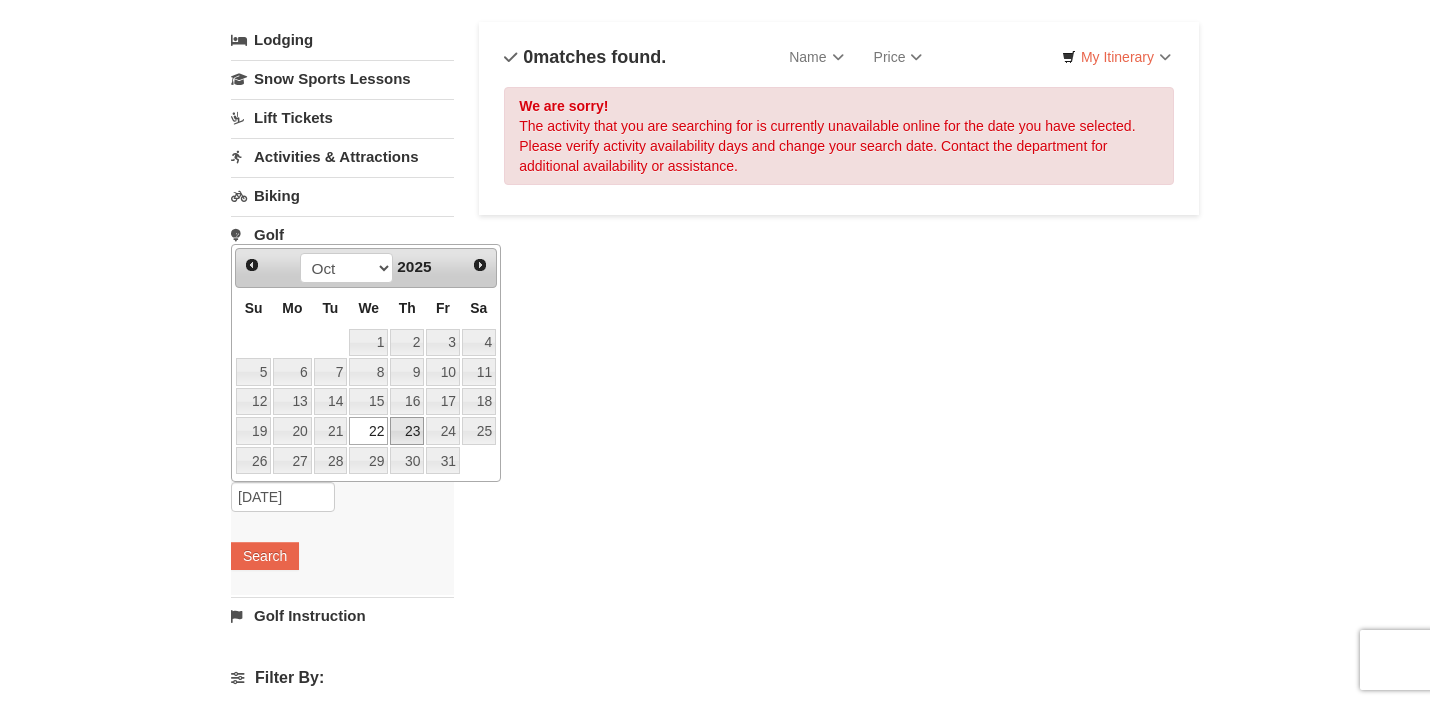 click on "23" at bounding box center (407, 431) 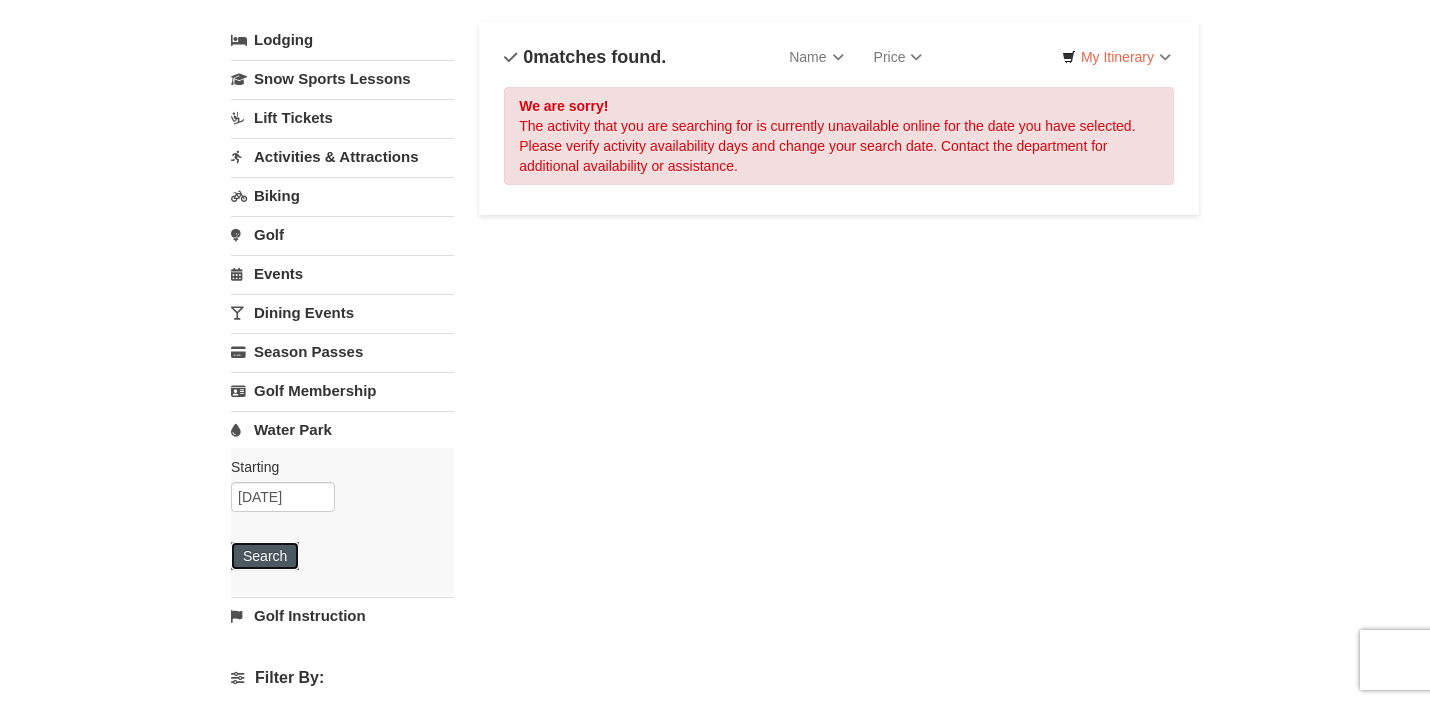 click on "Search" at bounding box center [265, 556] 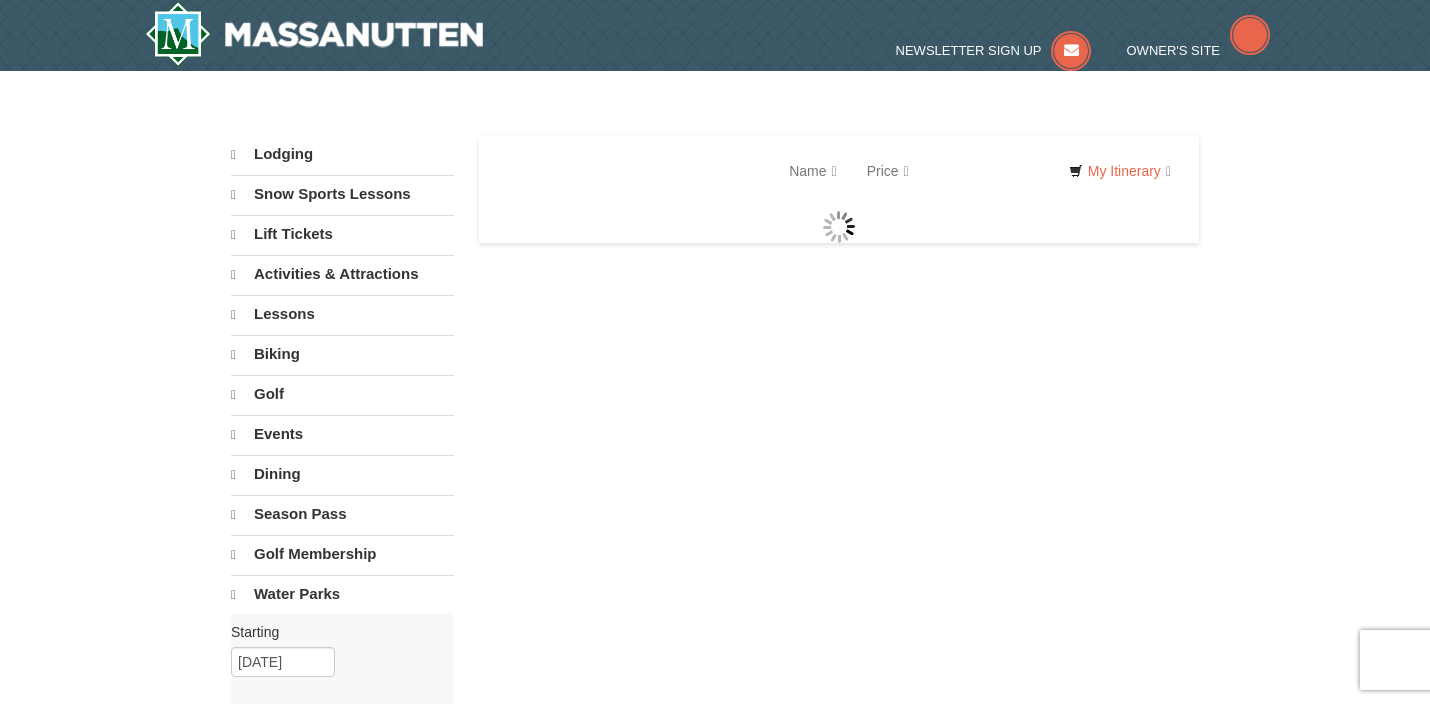 scroll, scrollTop: 0, scrollLeft: 0, axis: both 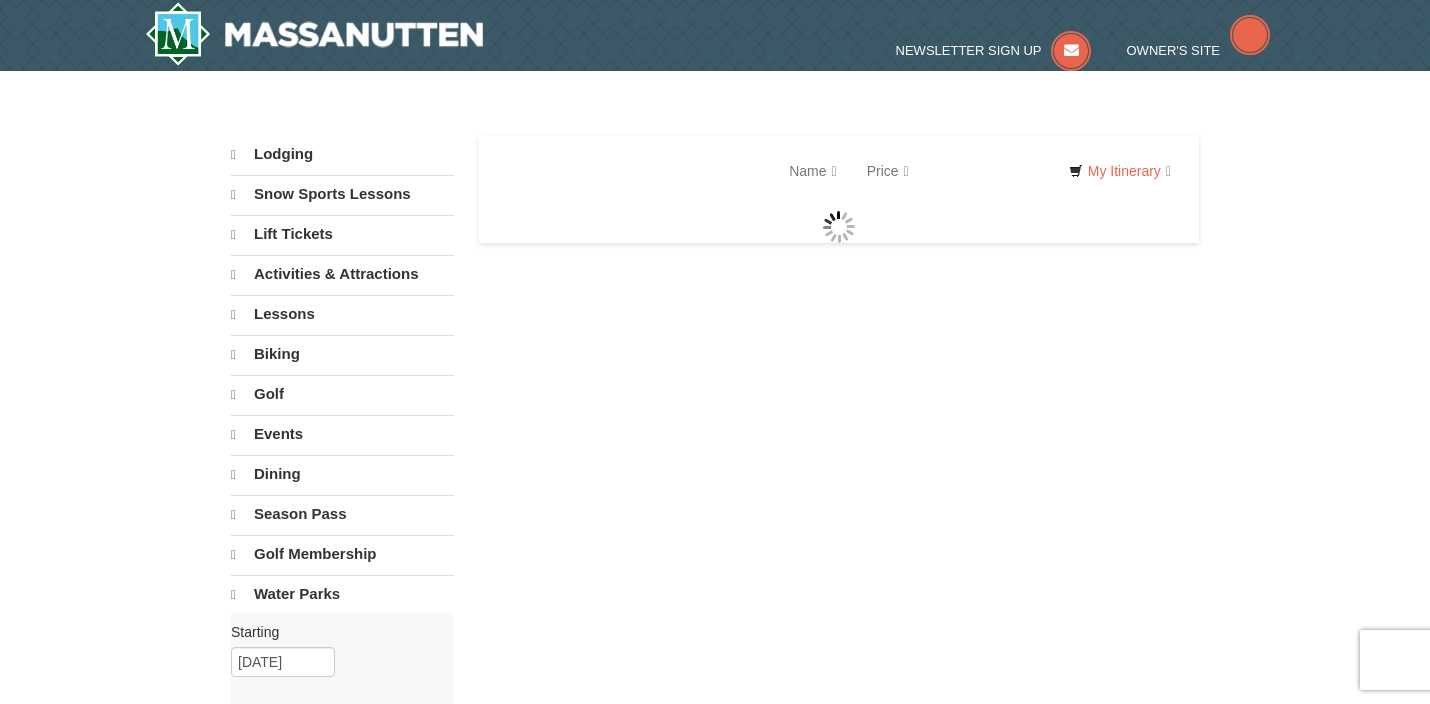 select on "8" 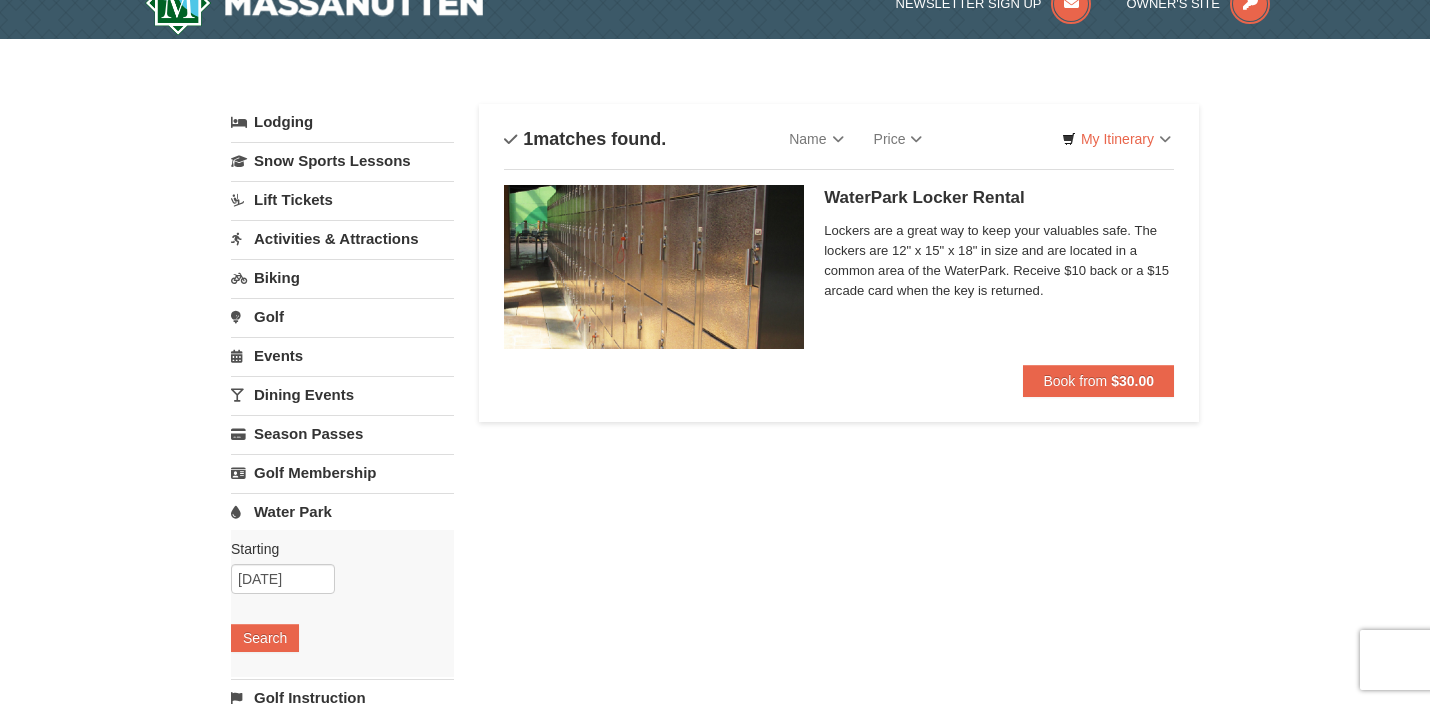 scroll, scrollTop: 42, scrollLeft: 0, axis: vertical 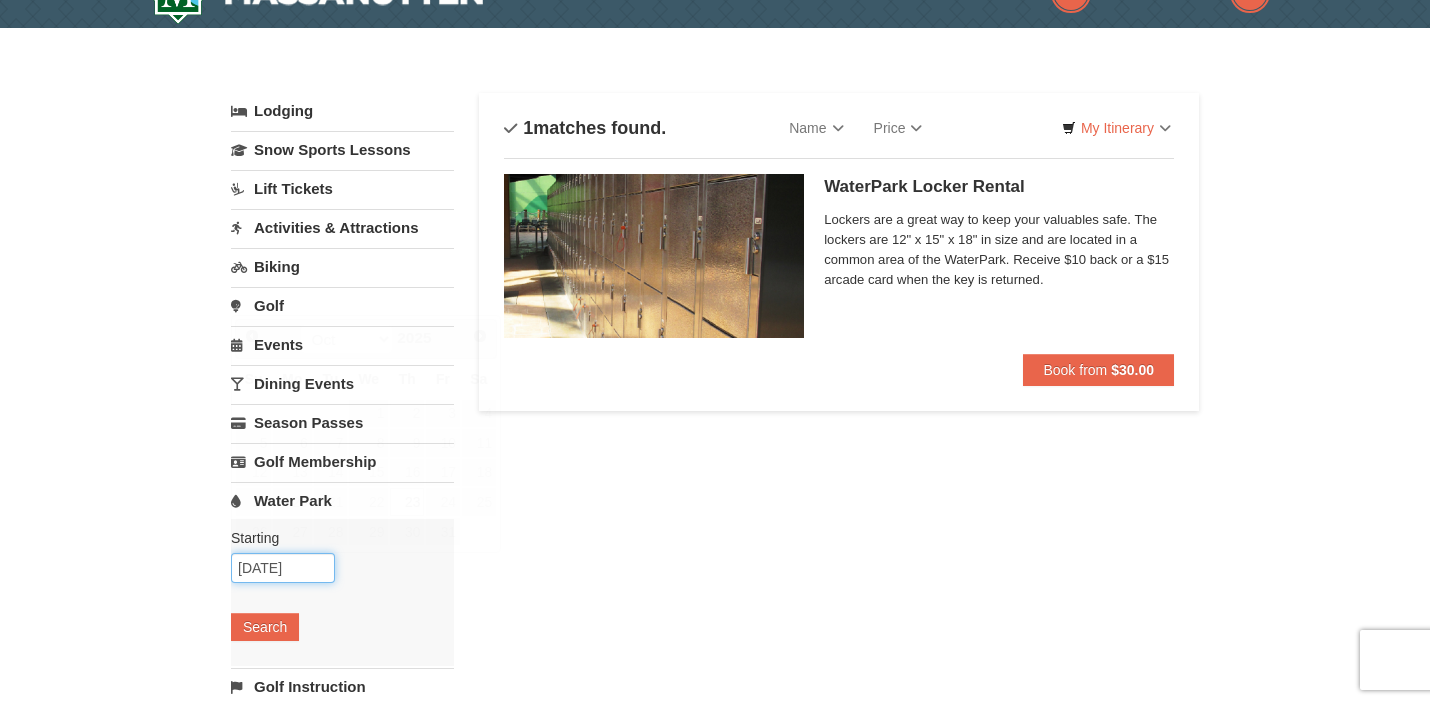 click on "10/23/2025" at bounding box center (283, 568) 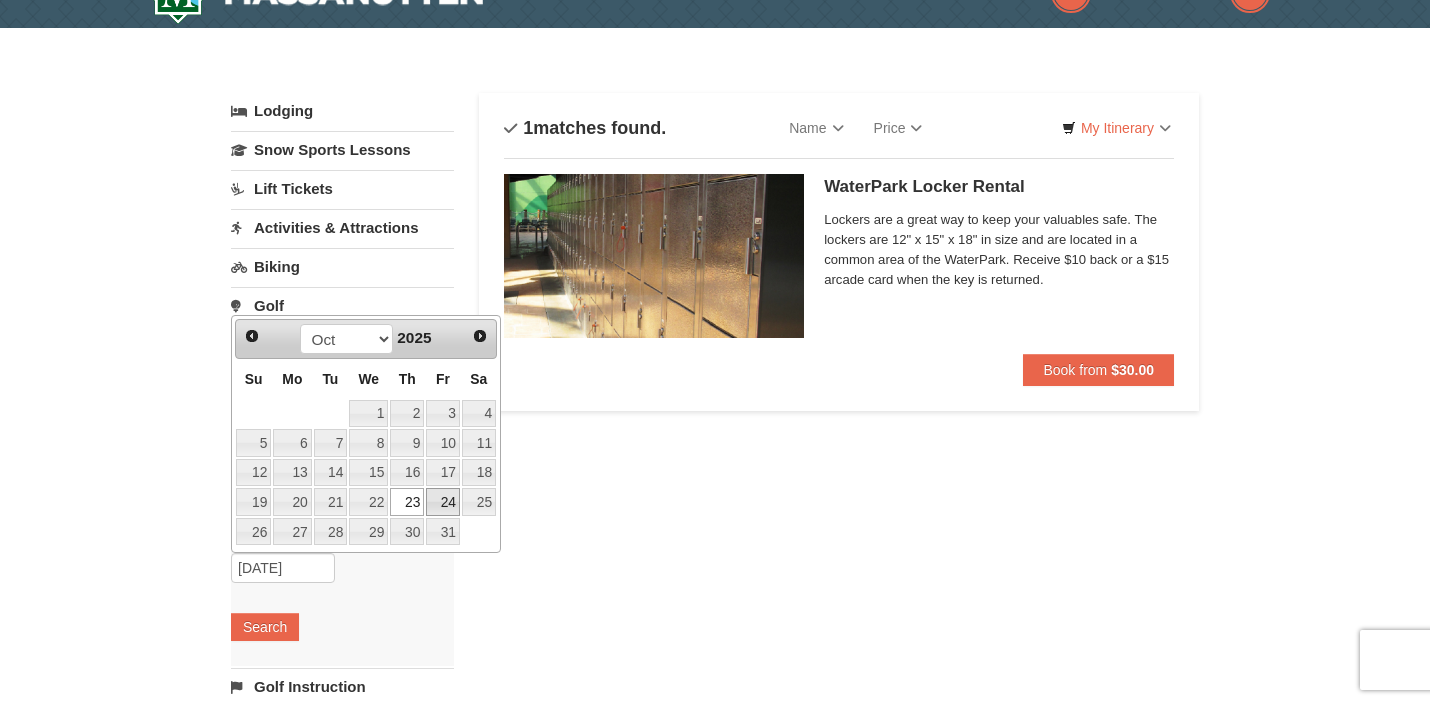 click on "24" at bounding box center [443, 502] 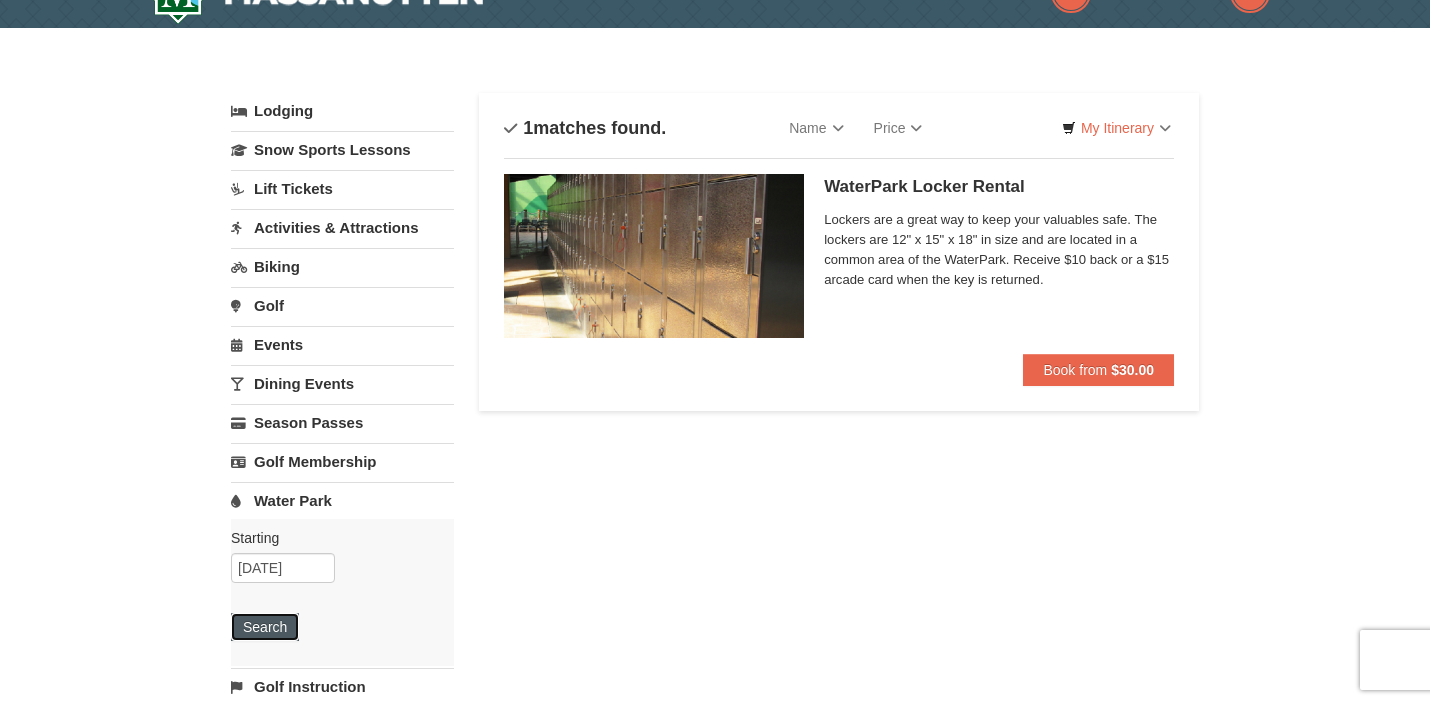 click on "Search" at bounding box center [265, 627] 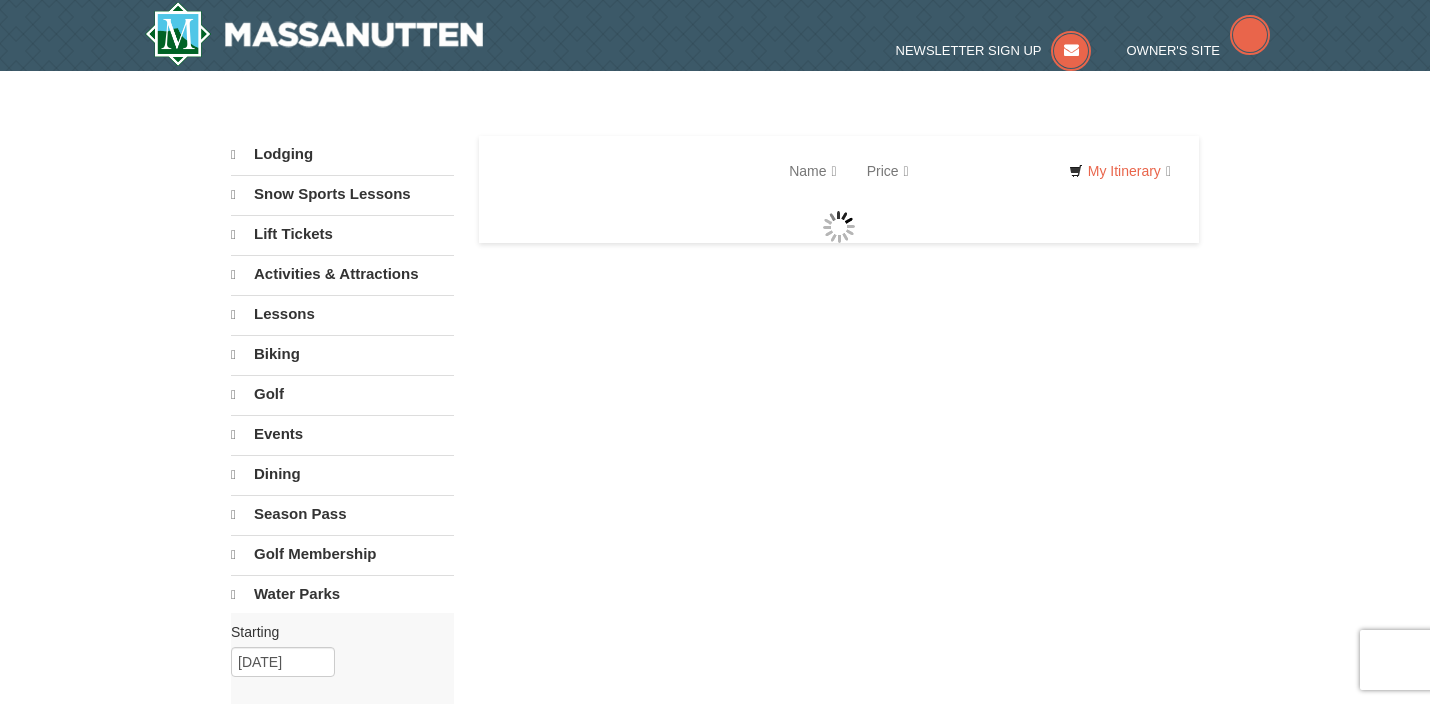 scroll, scrollTop: 0, scrollLeft: 0, axis: both 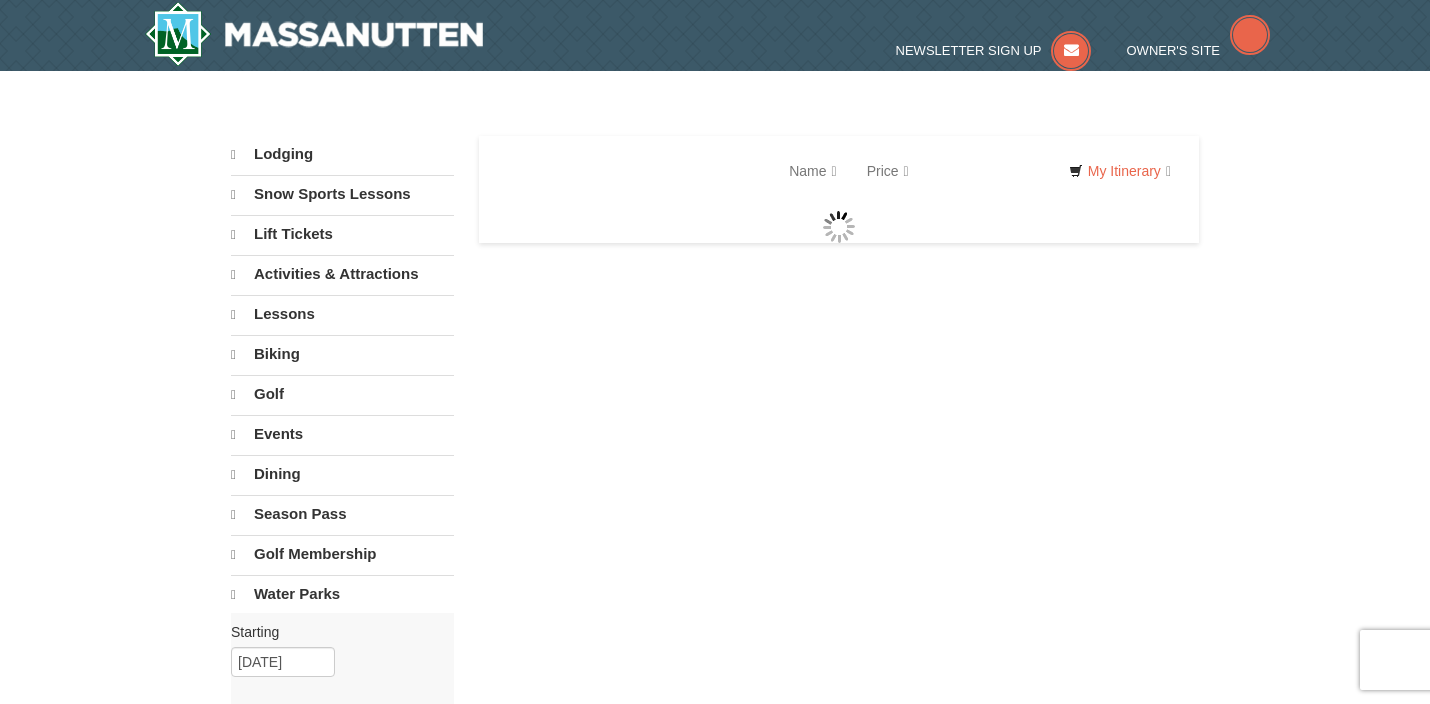 select on "8" 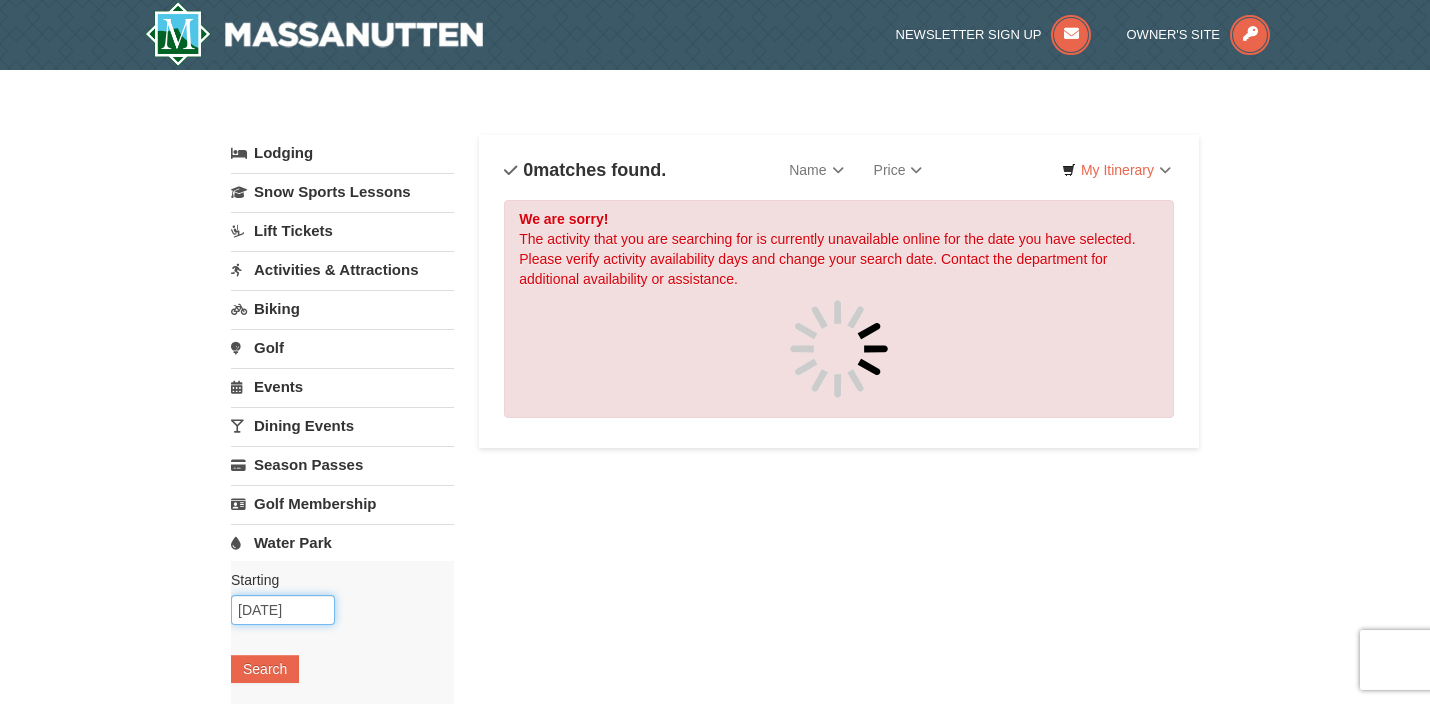 click on "[DATE]" at bounding box center [283, 610] 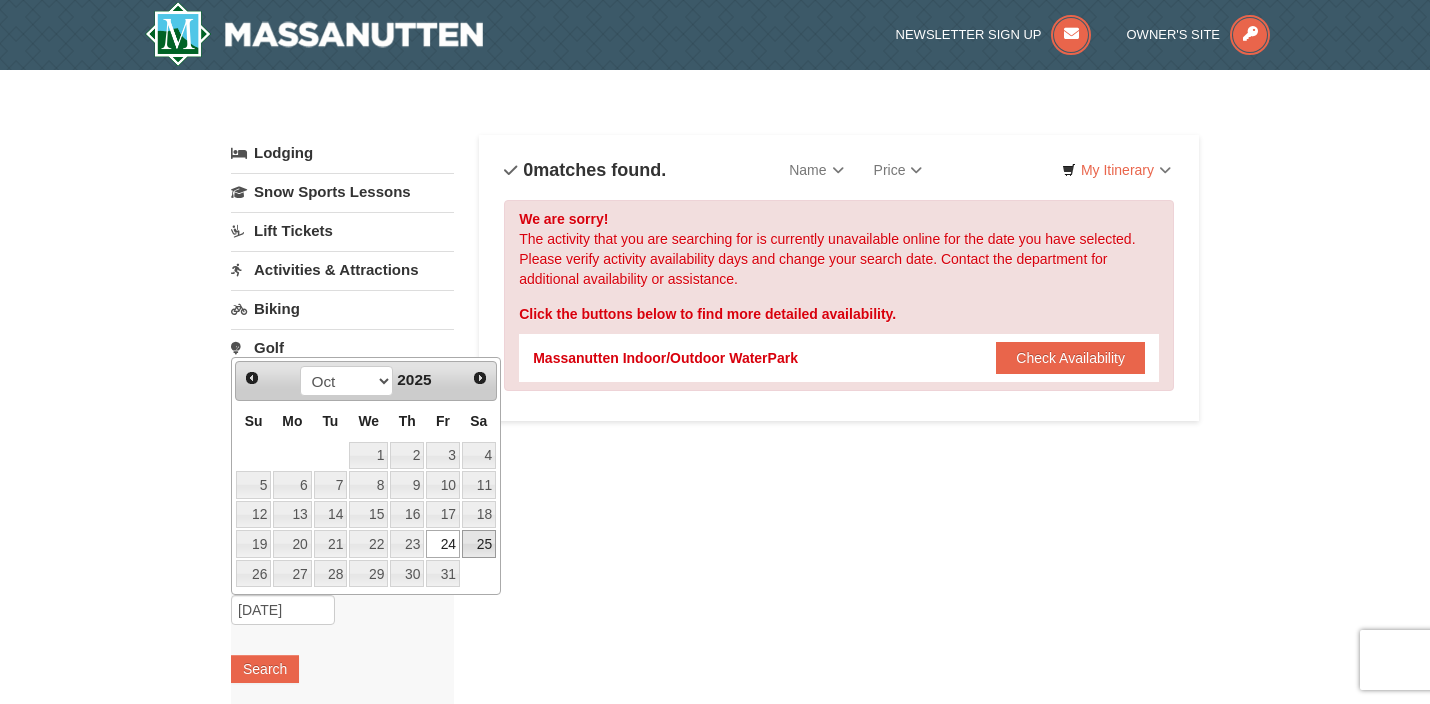 click on "25" at bounding box center (479, 544) 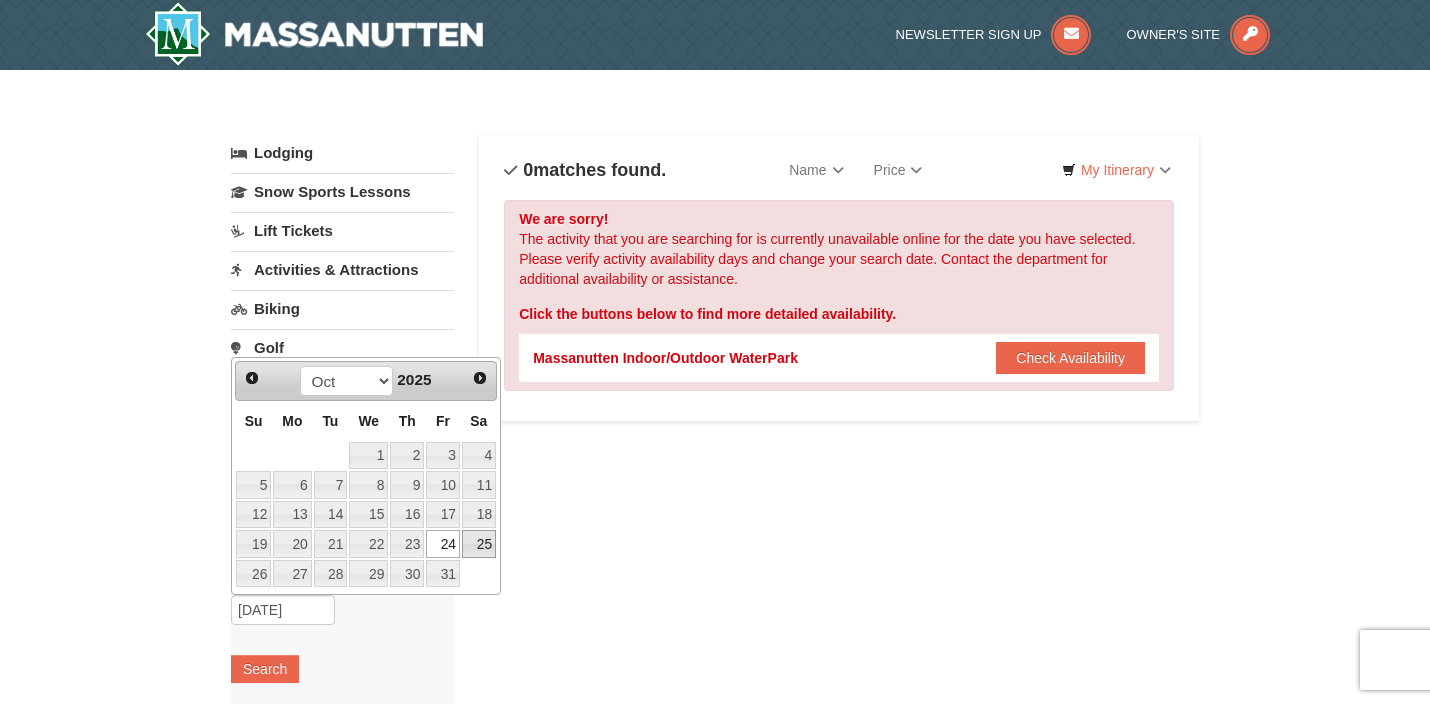type on "[DATE]" 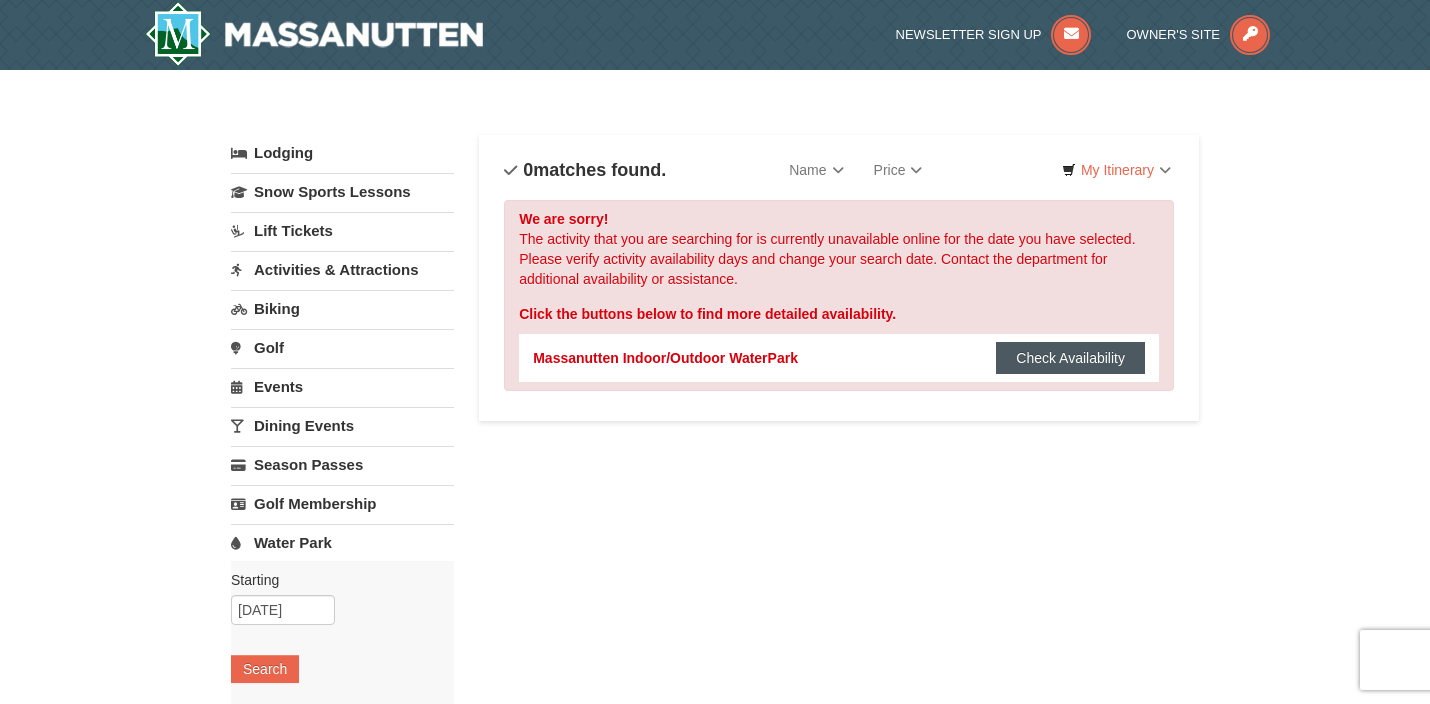 click on "Check Availability" at bounding box center (1070, 358) 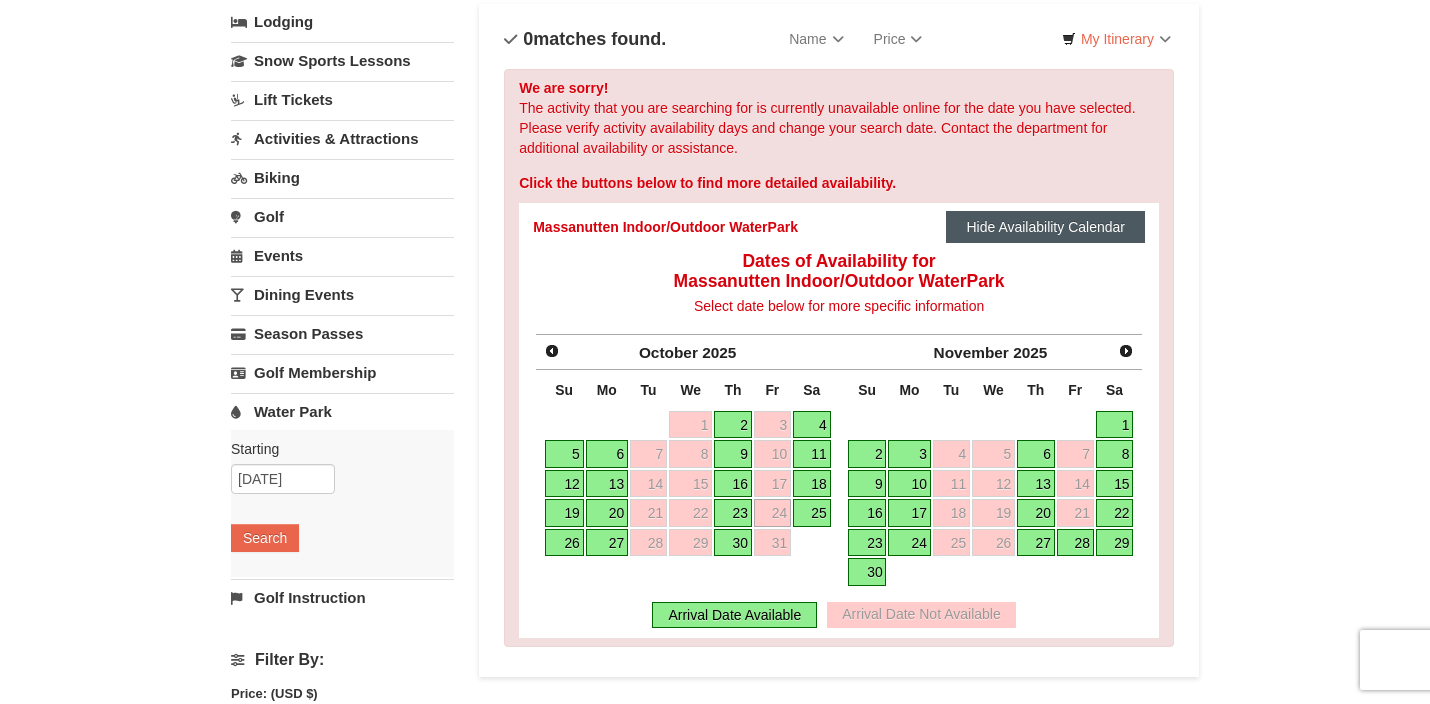 scroll, scrollTop: 132, scrollLeft: 0, axis: vertical 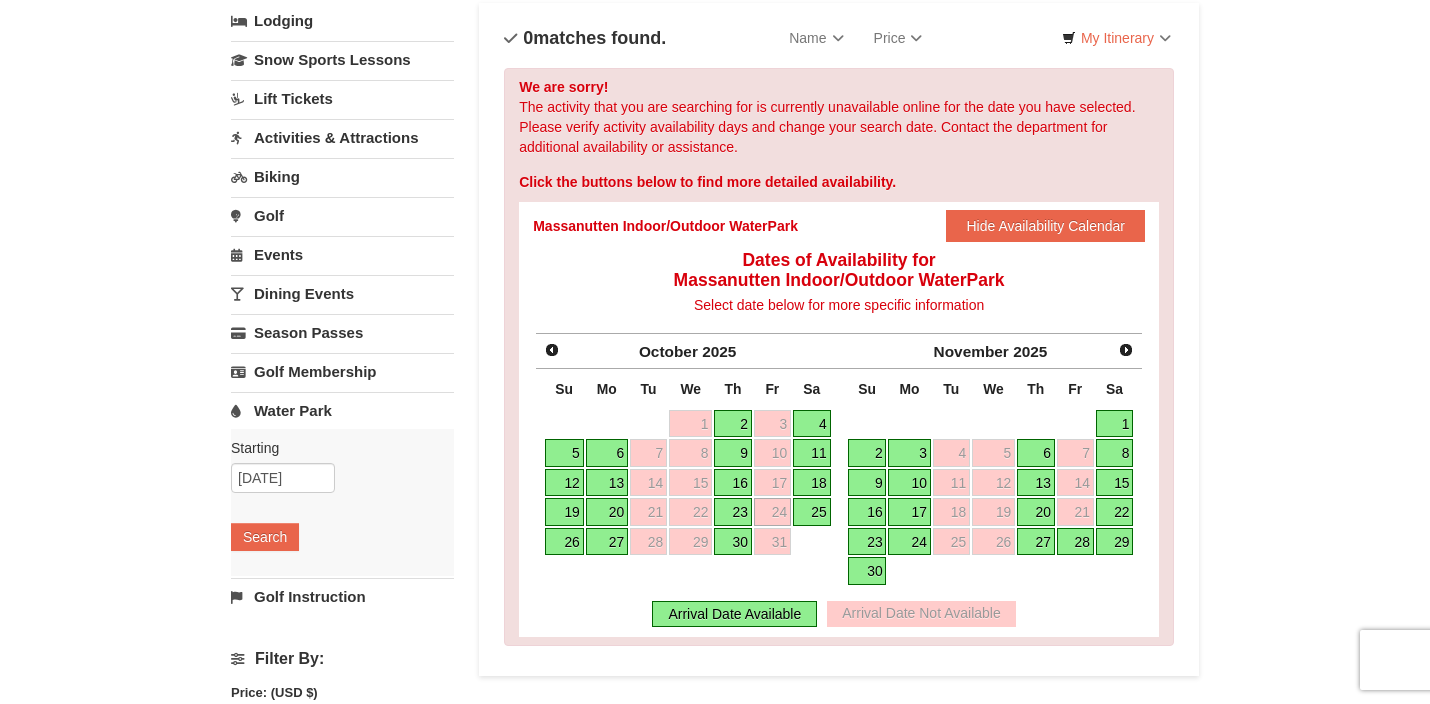 click on "25" at bounding box center (812, 512) 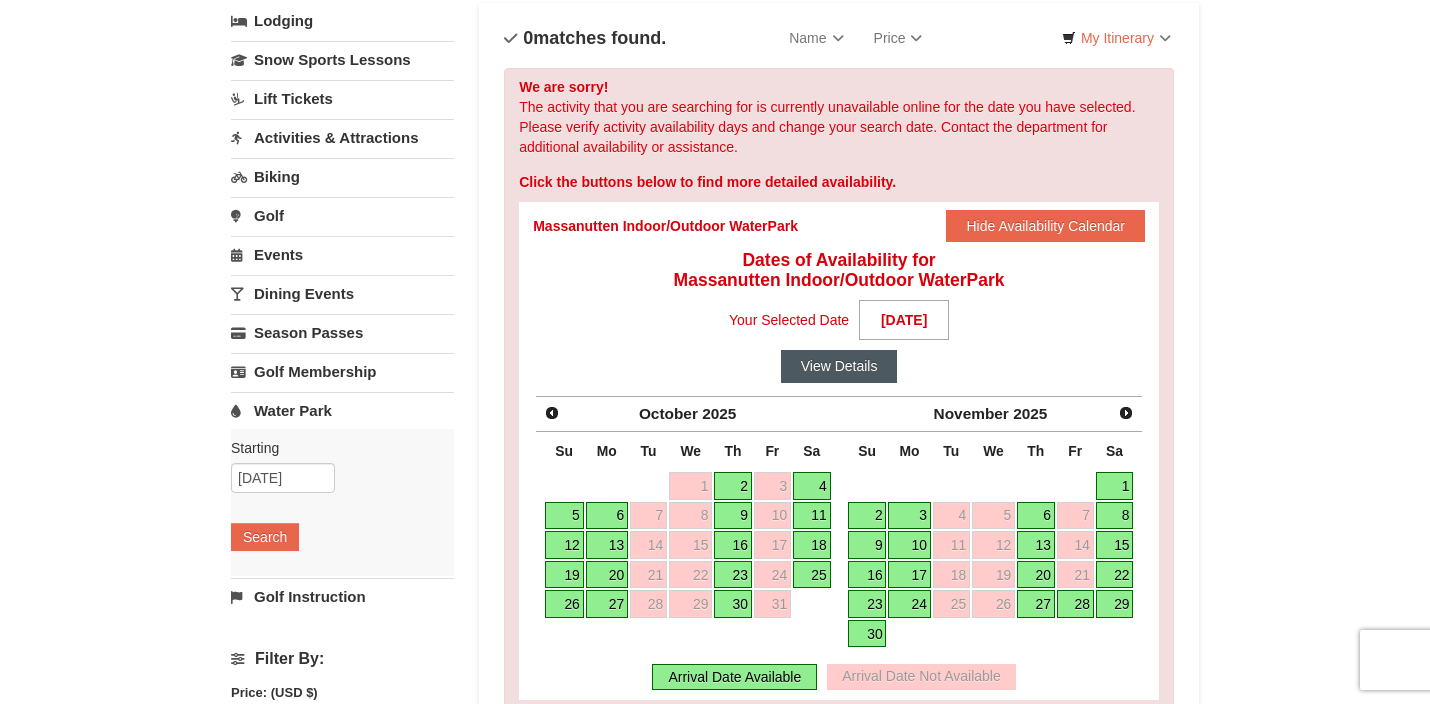 click on "View Details" at bounding box center [839, 366] 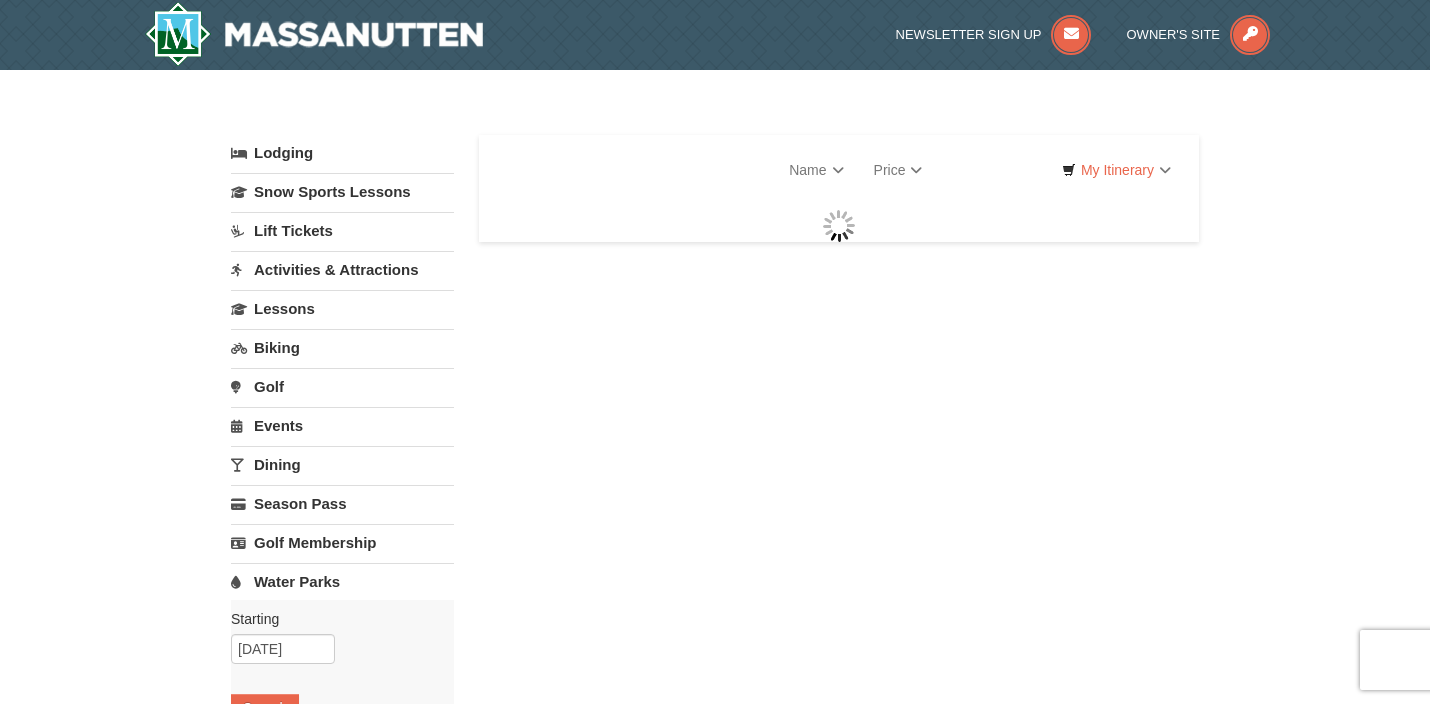 scroll, scrollTop: 0, scrollLeft: 0, axis: both 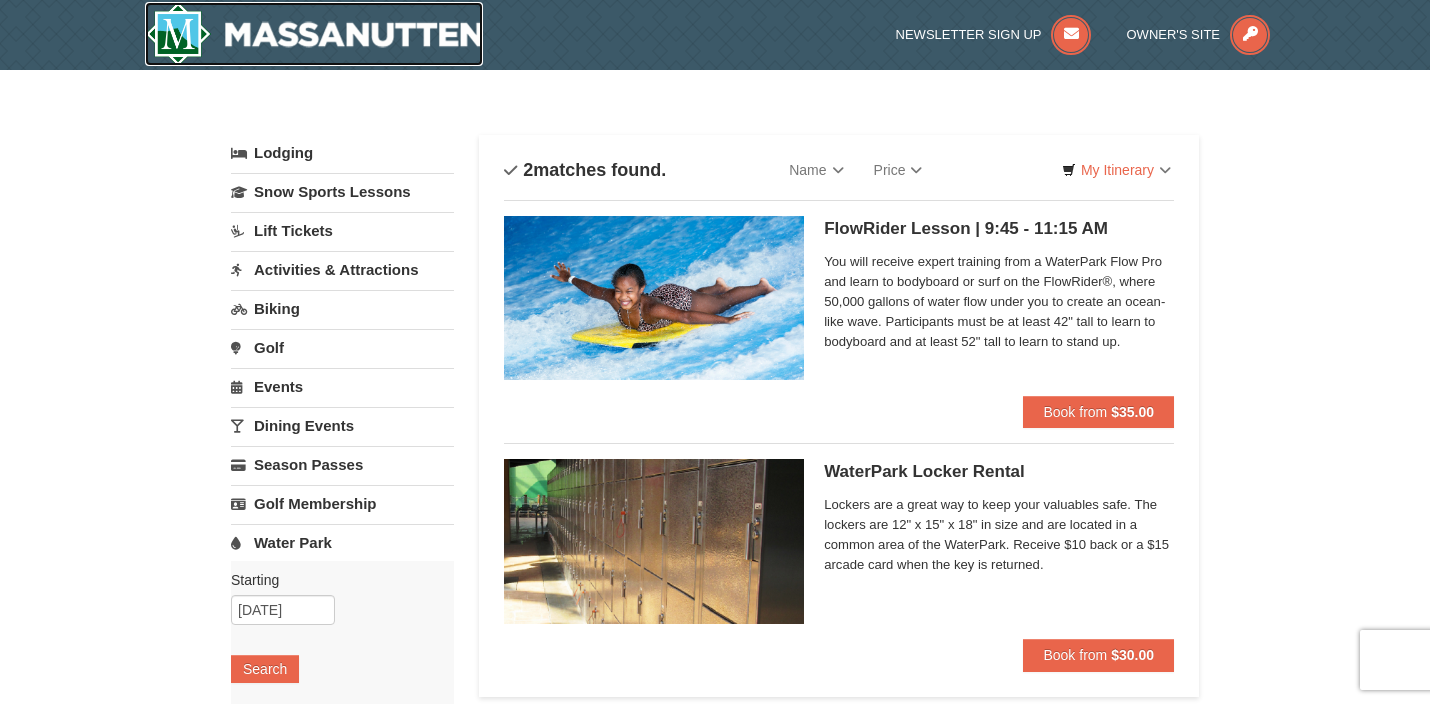 click at bounding box center [314, 34] 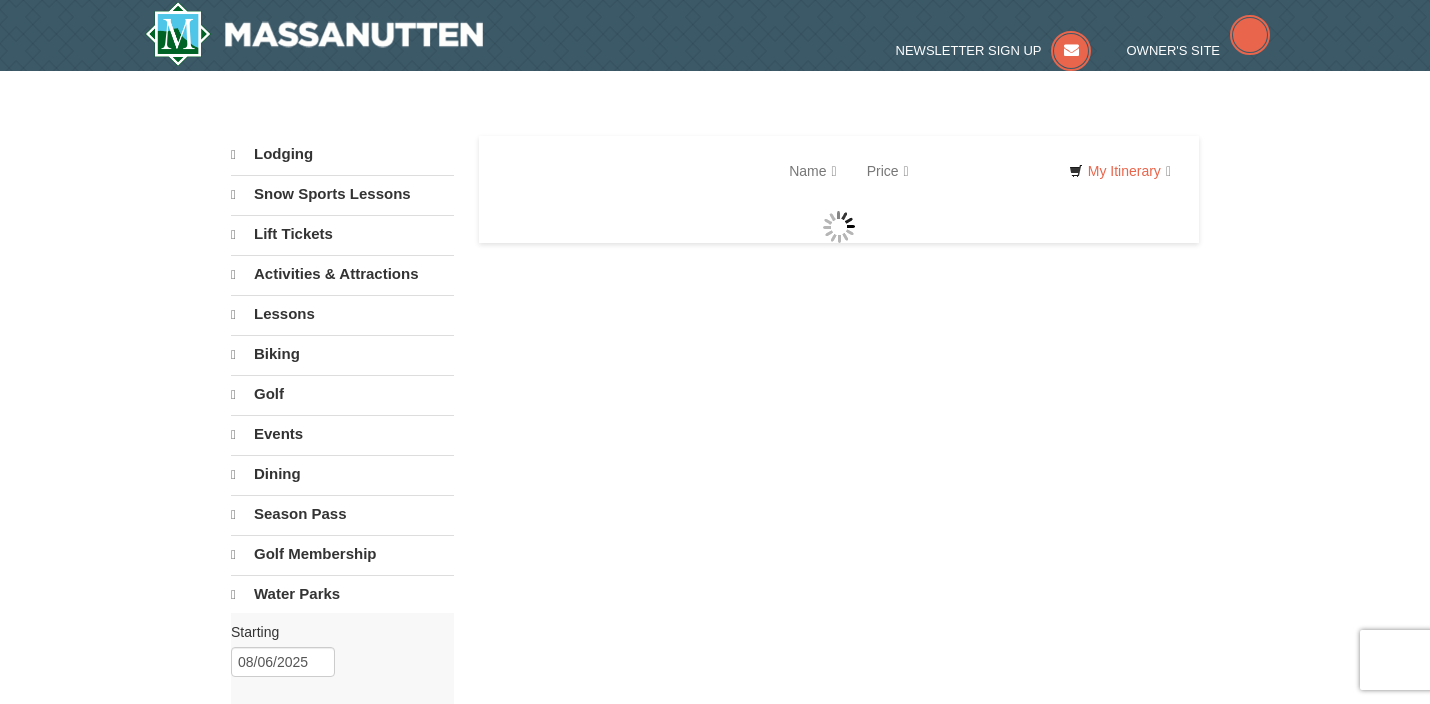 scroll, scrollTop: 0, scrollLeft: 0, axis: both 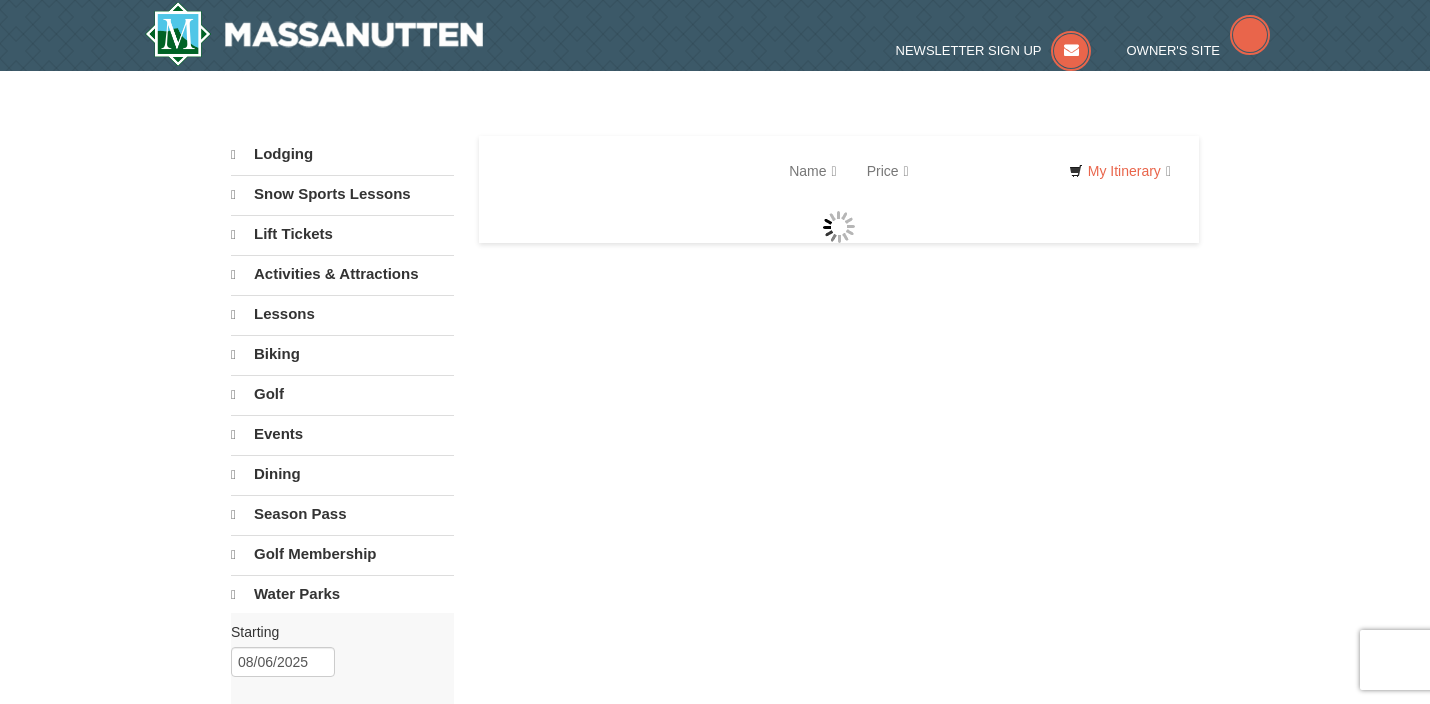 select on "8" 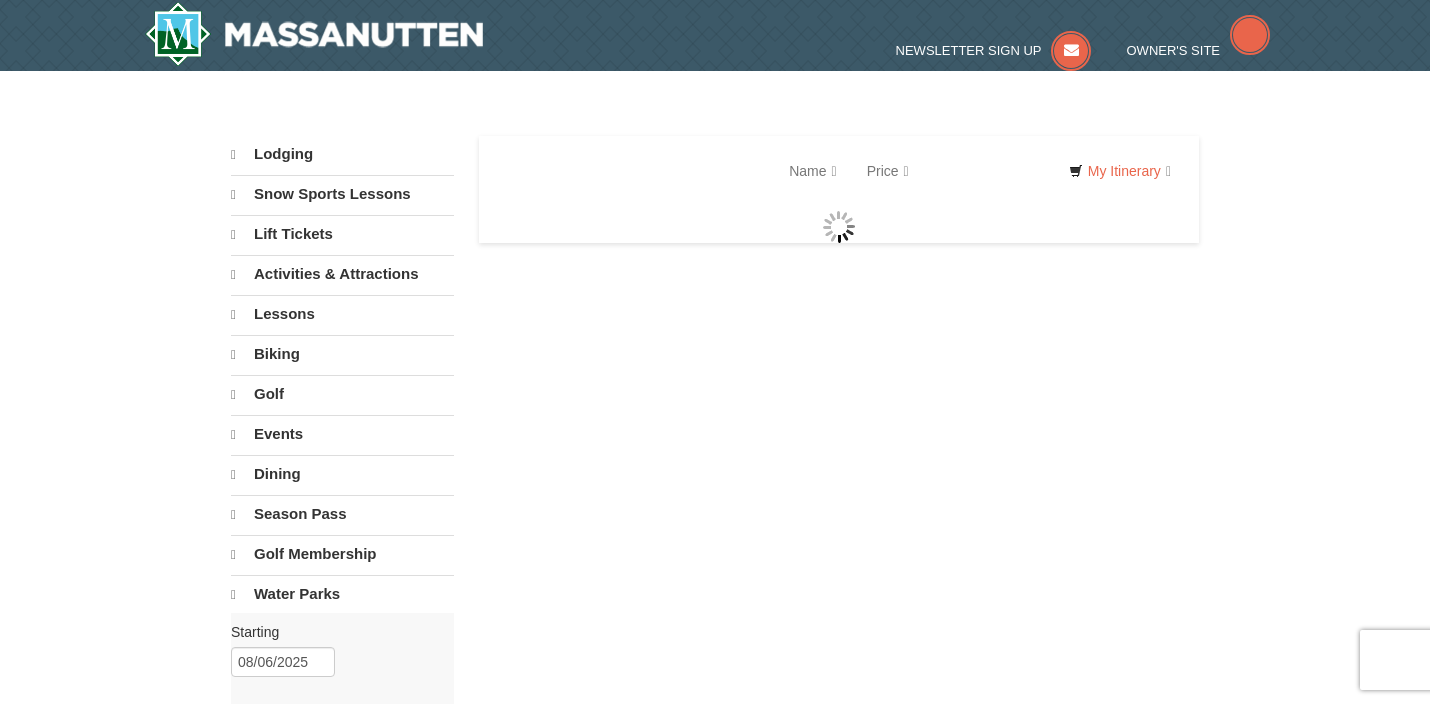select on "8" 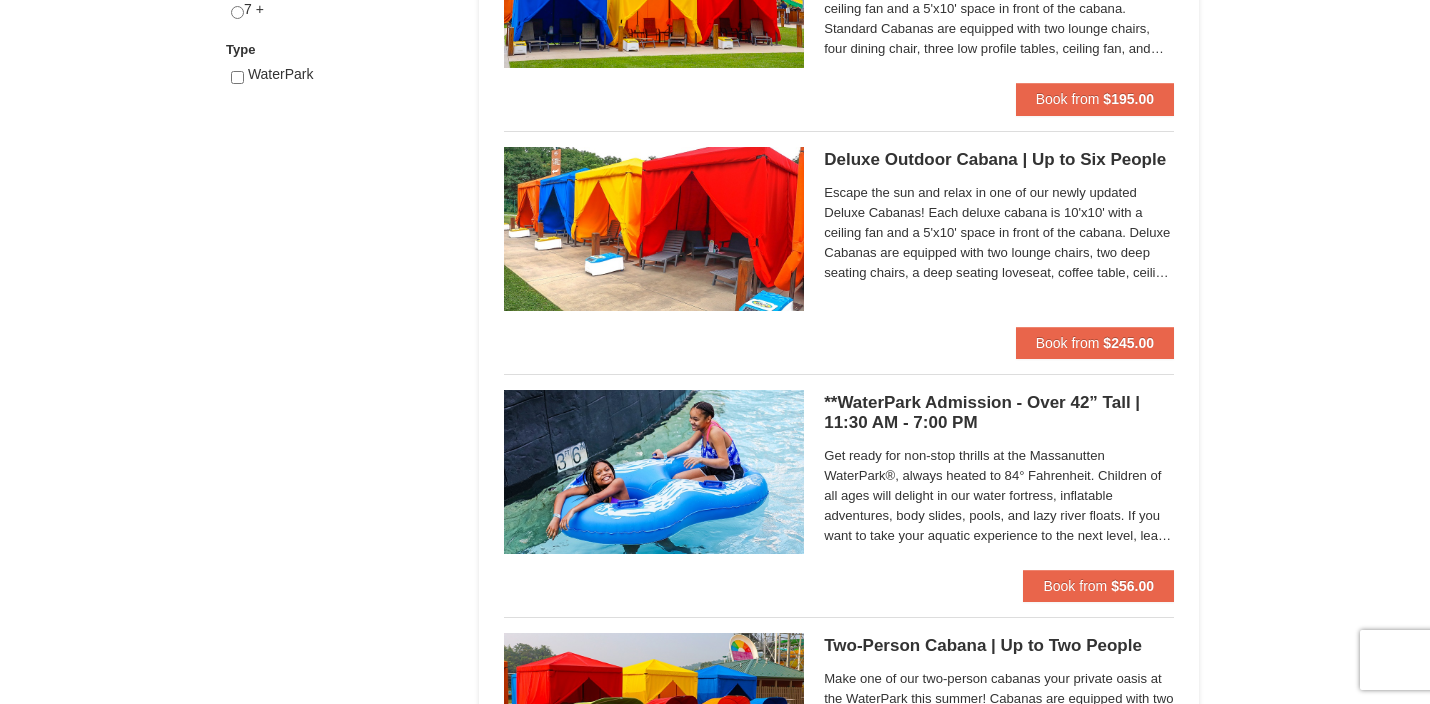 scroll, scrollTop: 1034, scrollLeft: 0, axis: vertical 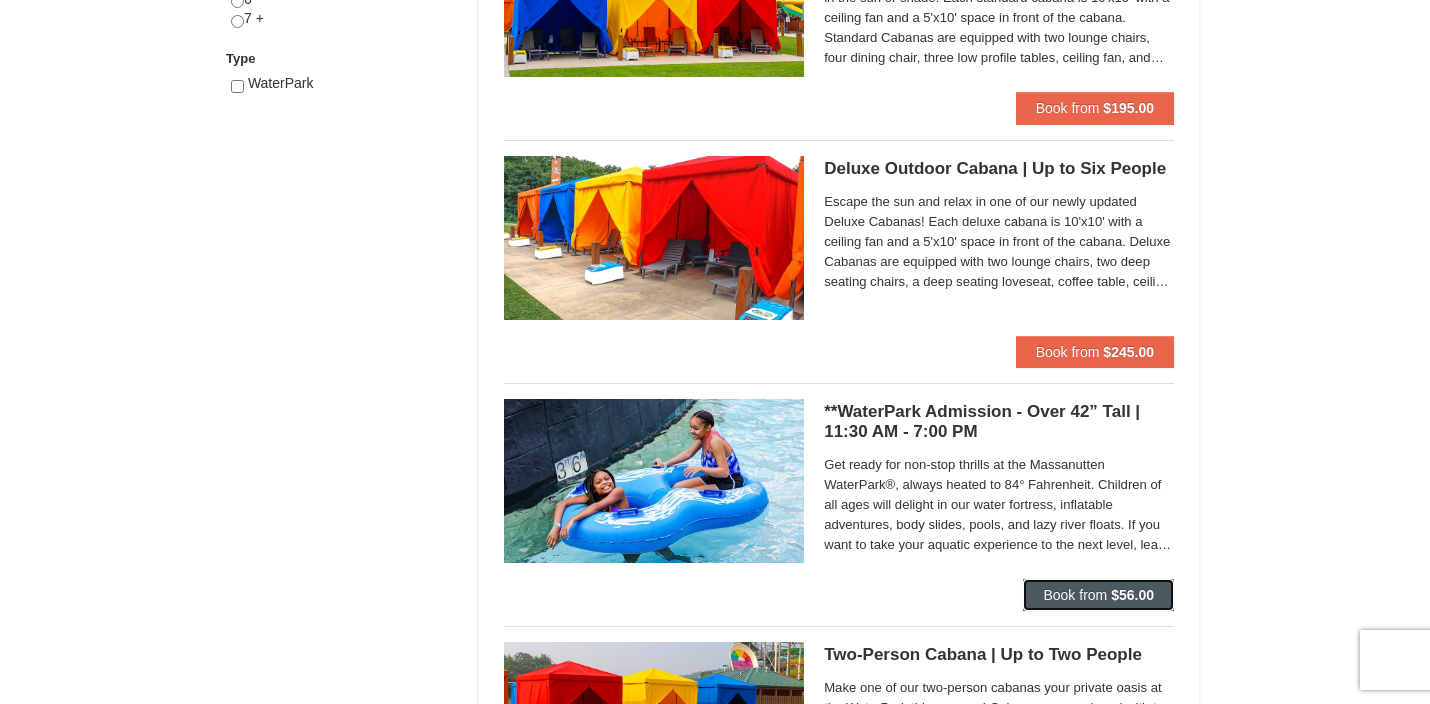 click on "Book from   $56.00" at bounding box center (1098, 595) 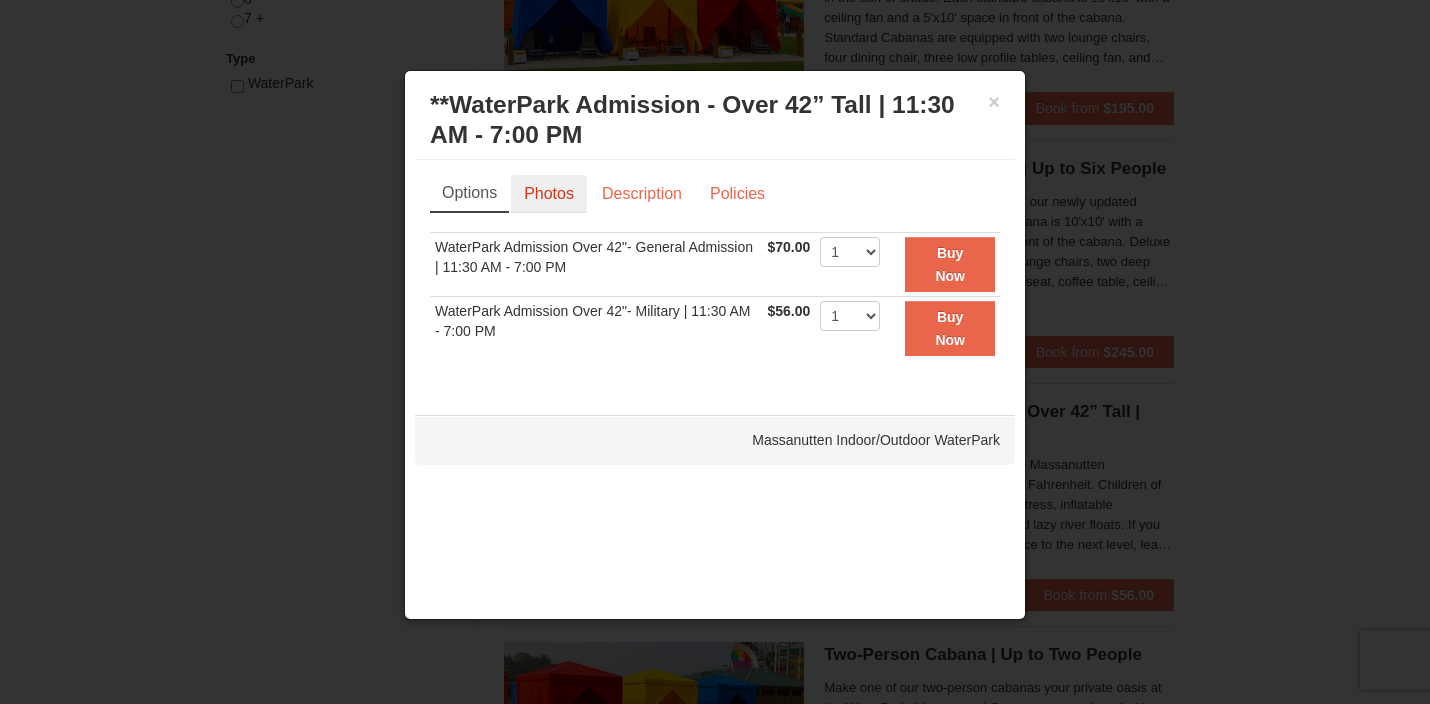 click on "Photos" at bounding box center (549, 194) 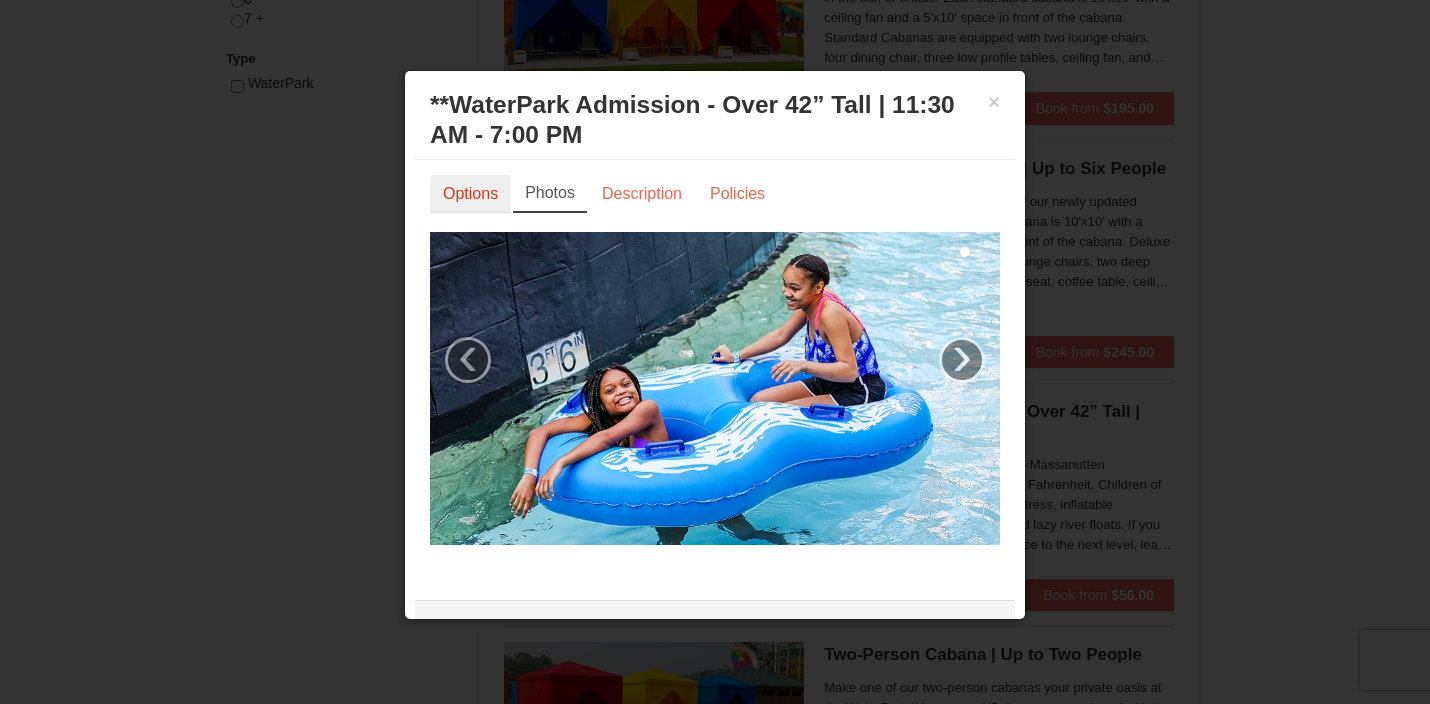 click on "Options" at bounding box center (470, 194) 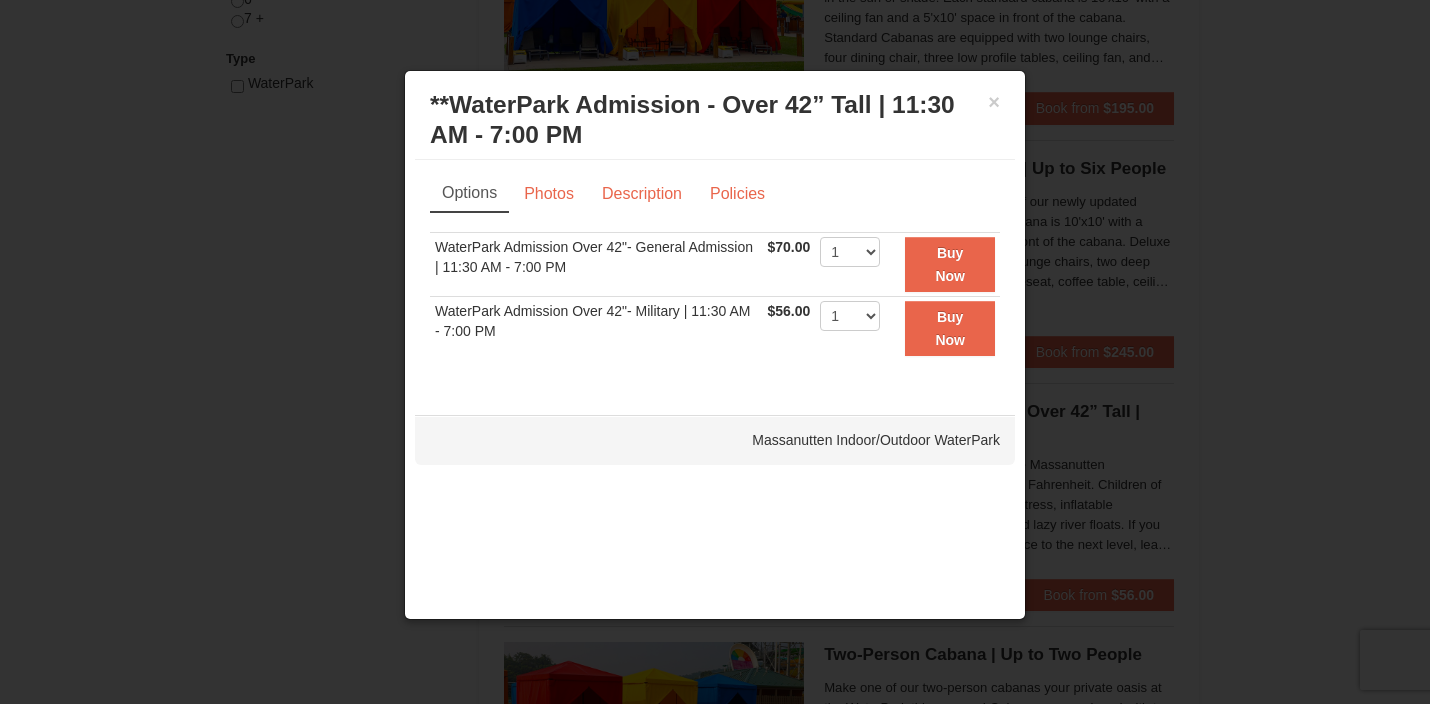 click on "1
2
3
4
5
6
7
8
9
10
11
12
13
14
15
16
17
18
19
20 21 22 23 24 25" at bounding box center (850, 265) 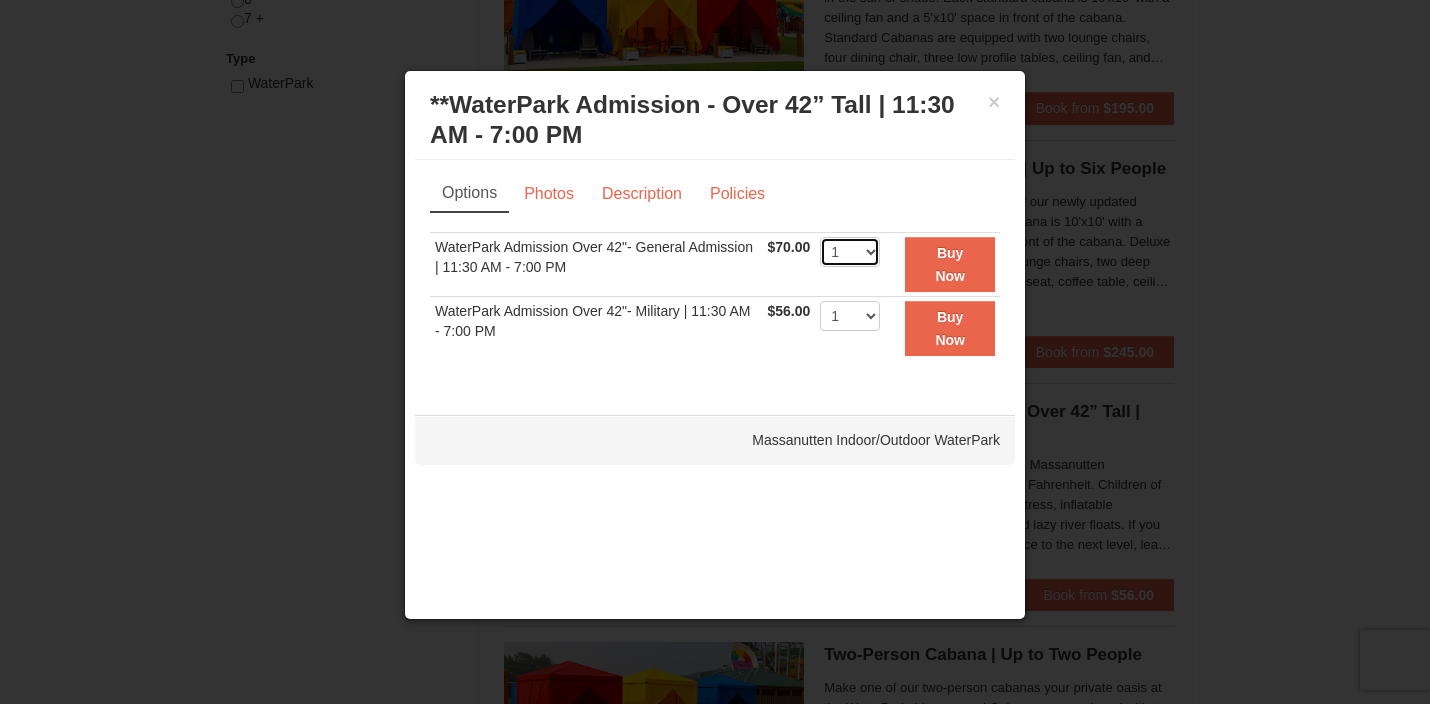 click on "1
2
3
4
5
6
7
8
9
10
11
12
13
14
15
16
17
18
19
20
21 22" at bounding box center [850, 252] 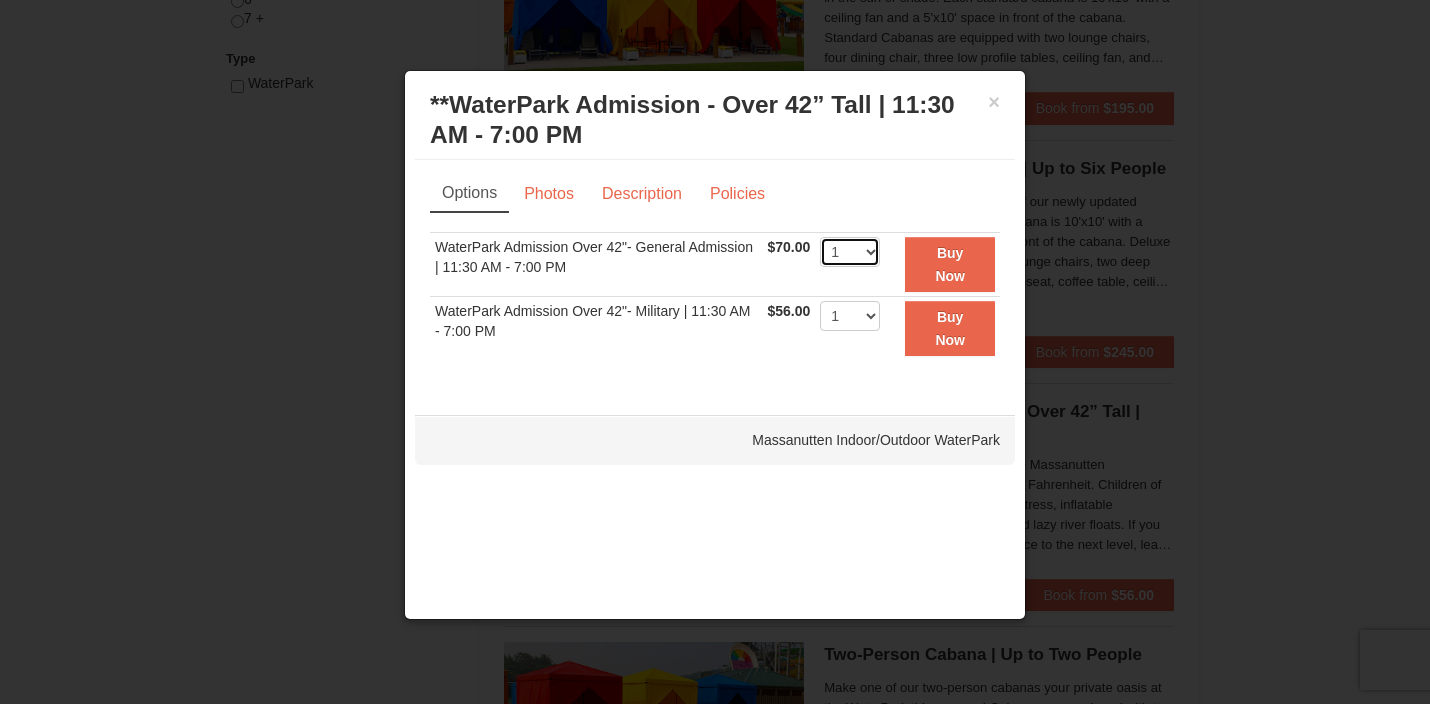 click on "1
2
3
4
5
6
7
8
9
10
11
12
13
14
15
16
17
18
19
20
21 22" at bounding box center [850, 252] 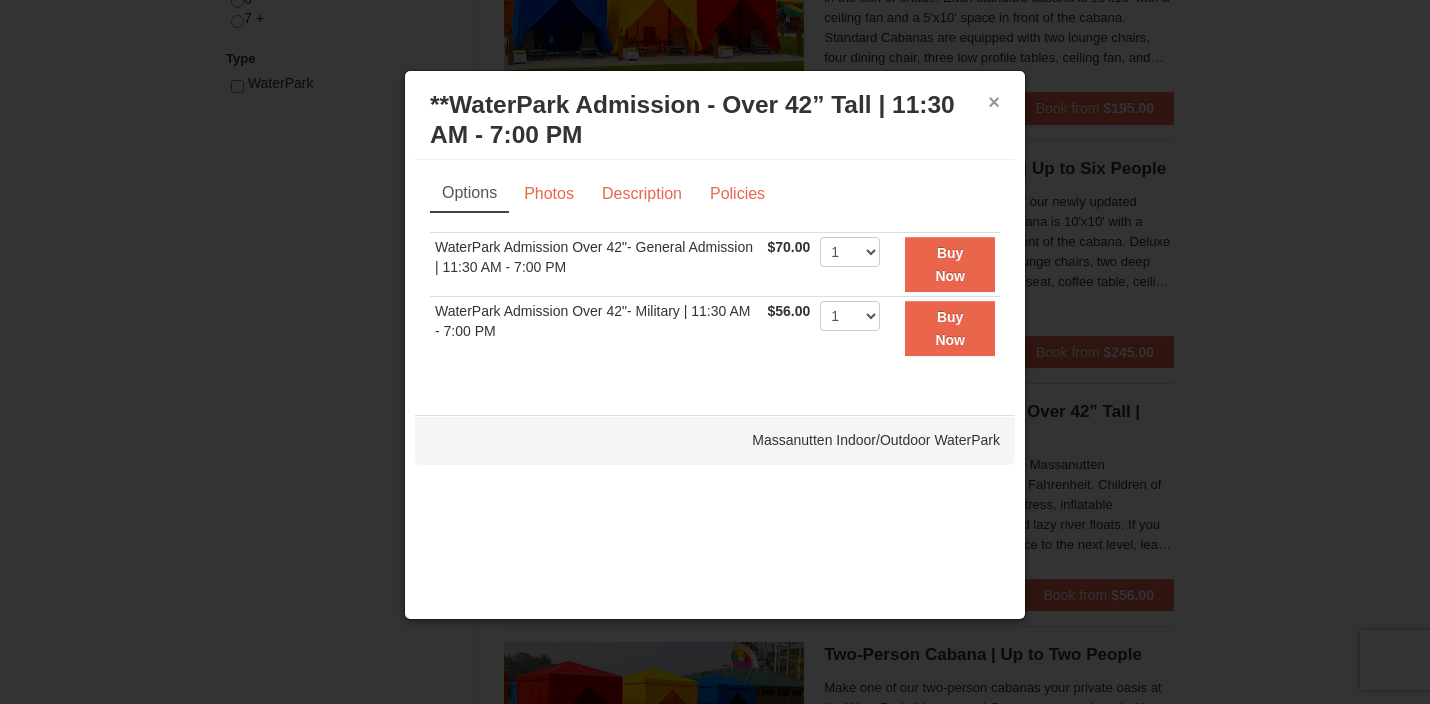 click on "×" at bounding box center [994, 102] 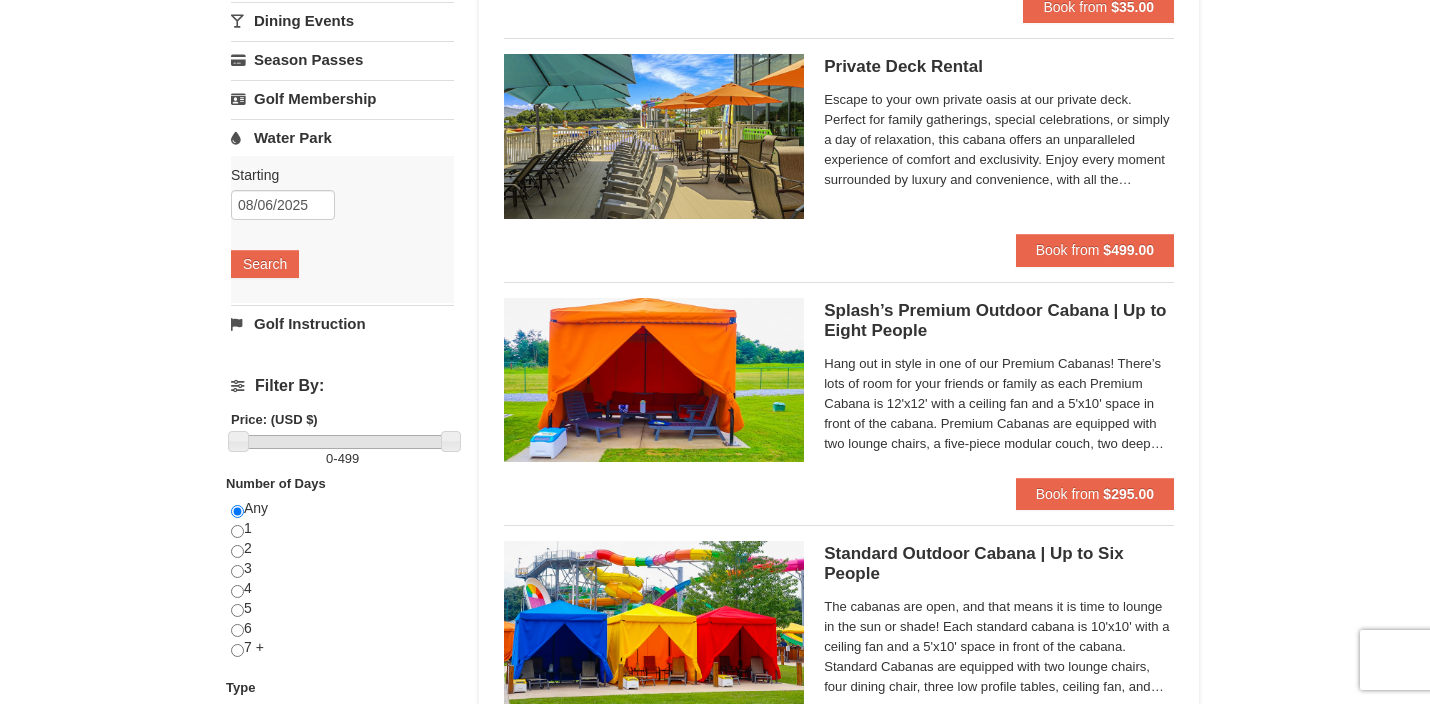 scroll, scrollTop: 322, scrollLeft: 0, axis: vertical 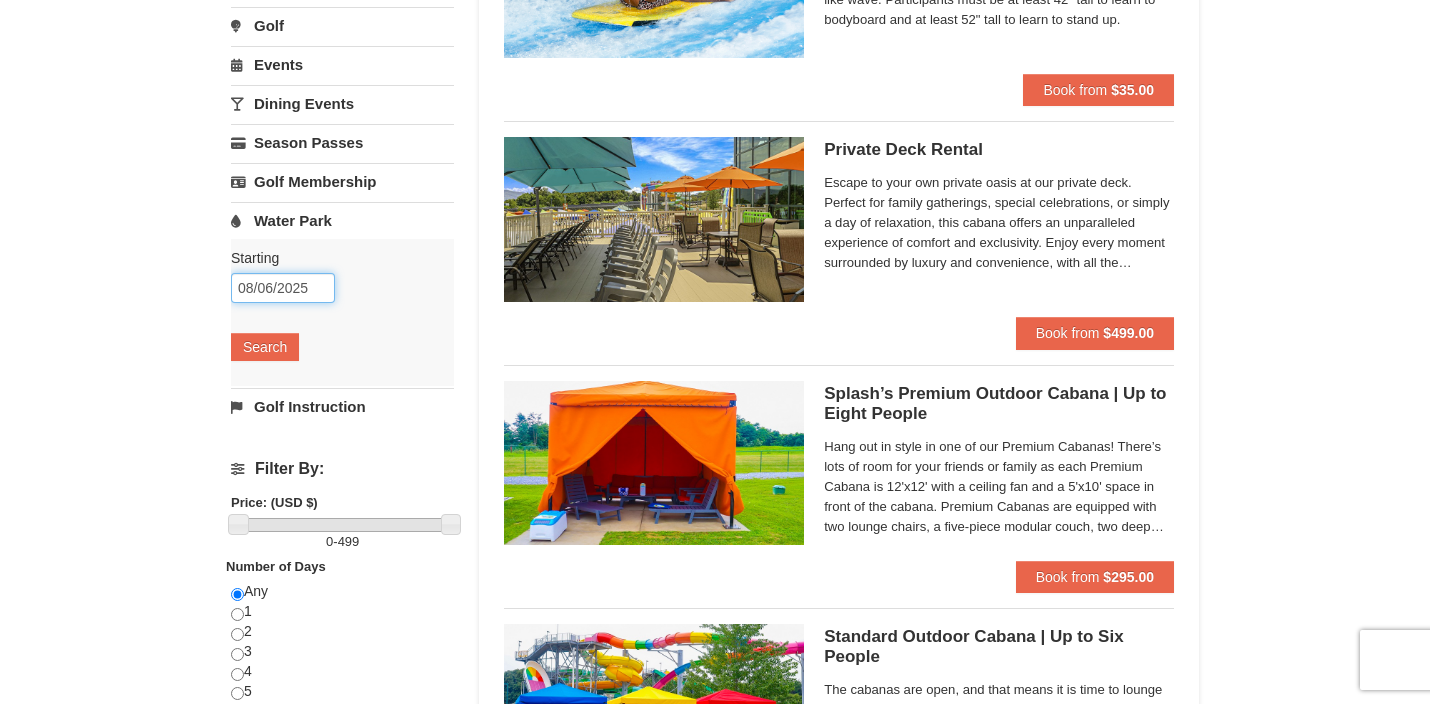 click on "08/06/2025" at bounding box center (283, 288) 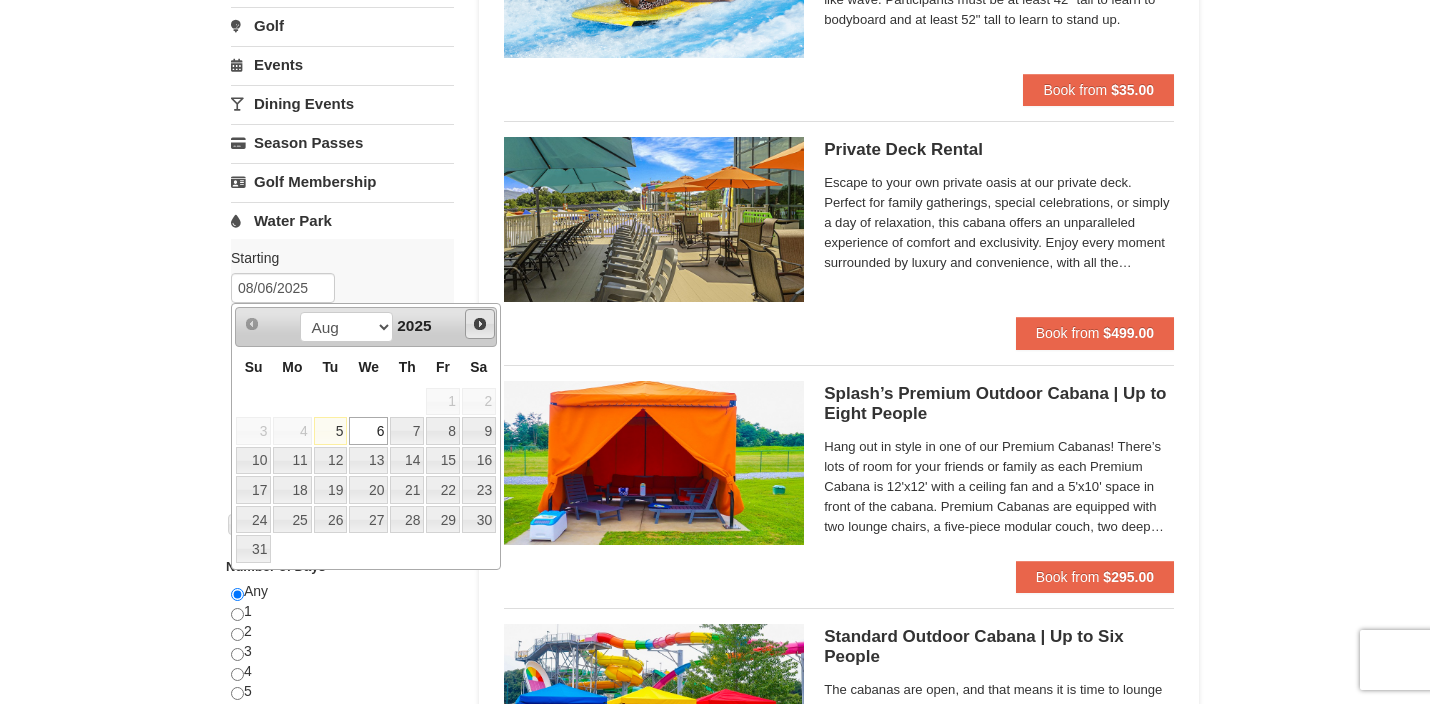 click on "Next" at bounding box center (480, 324) 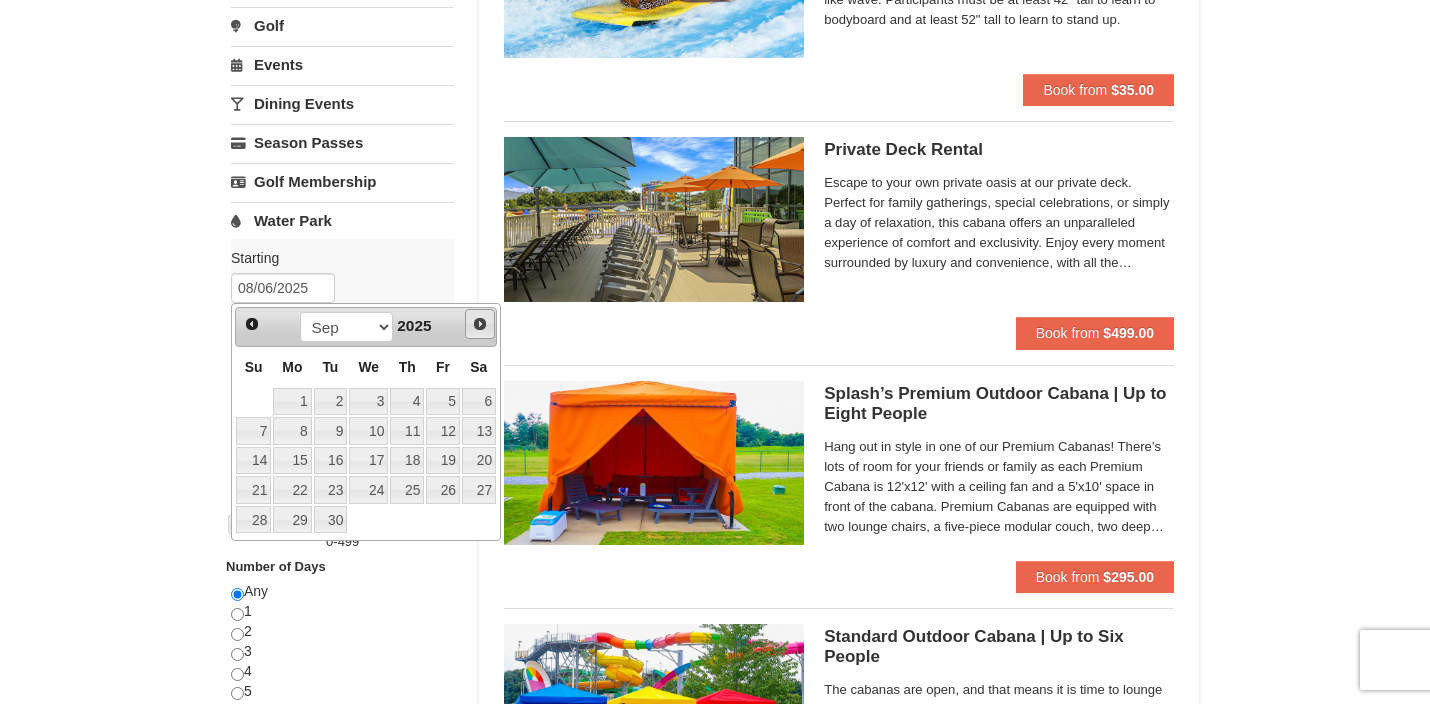 click on "Next" at bounding box center [480, 324] 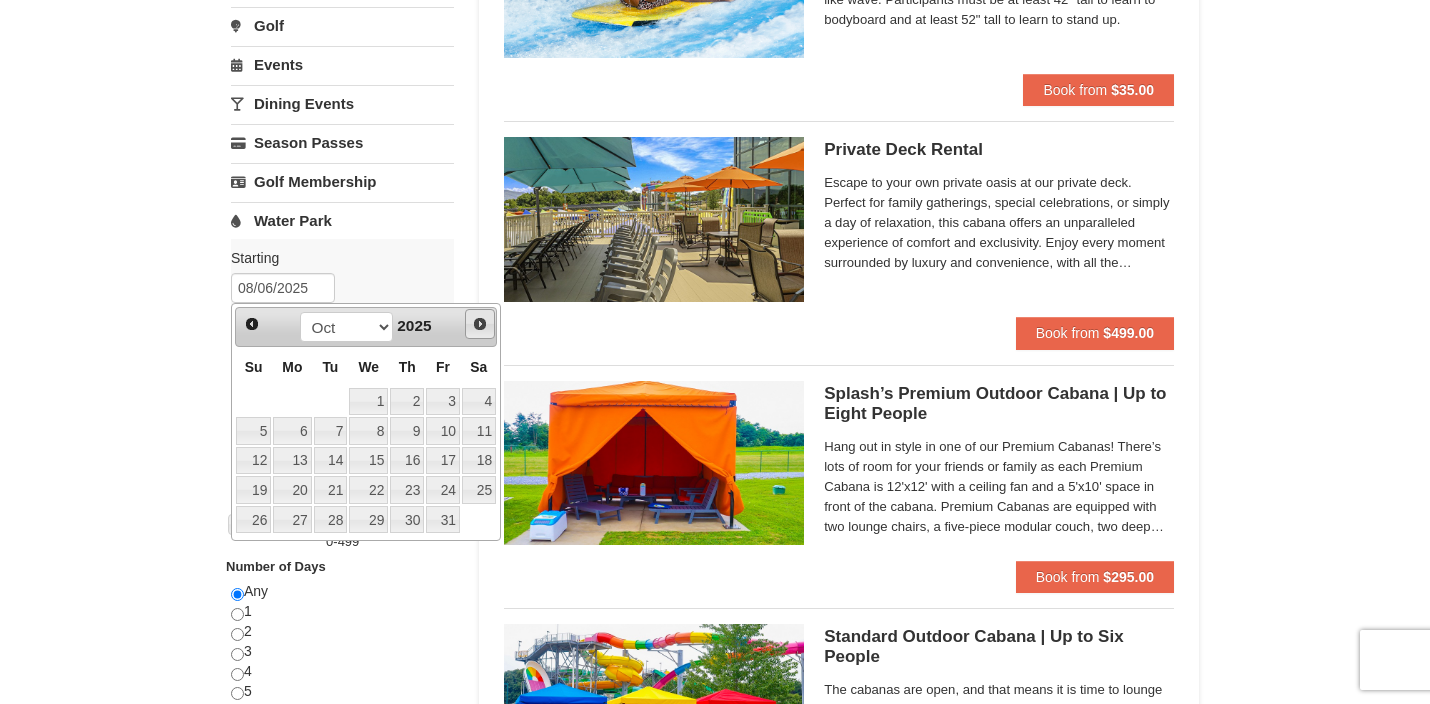 click on "Starting Please format dates MM/DD/YYYY Please format dates MM/DD/YYYY" at bounding box center (335, 258) 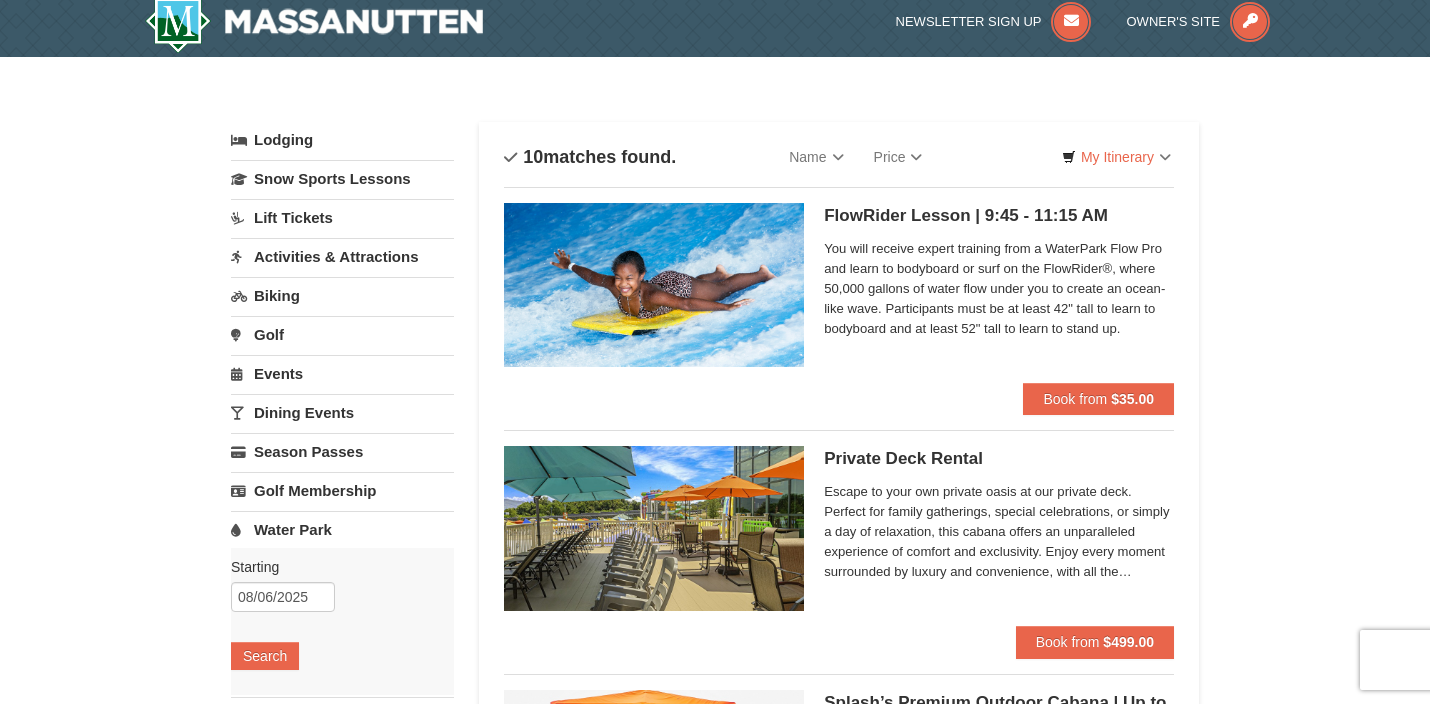scroll, scrollTop: 0, scrollLeft: 0, axis: both 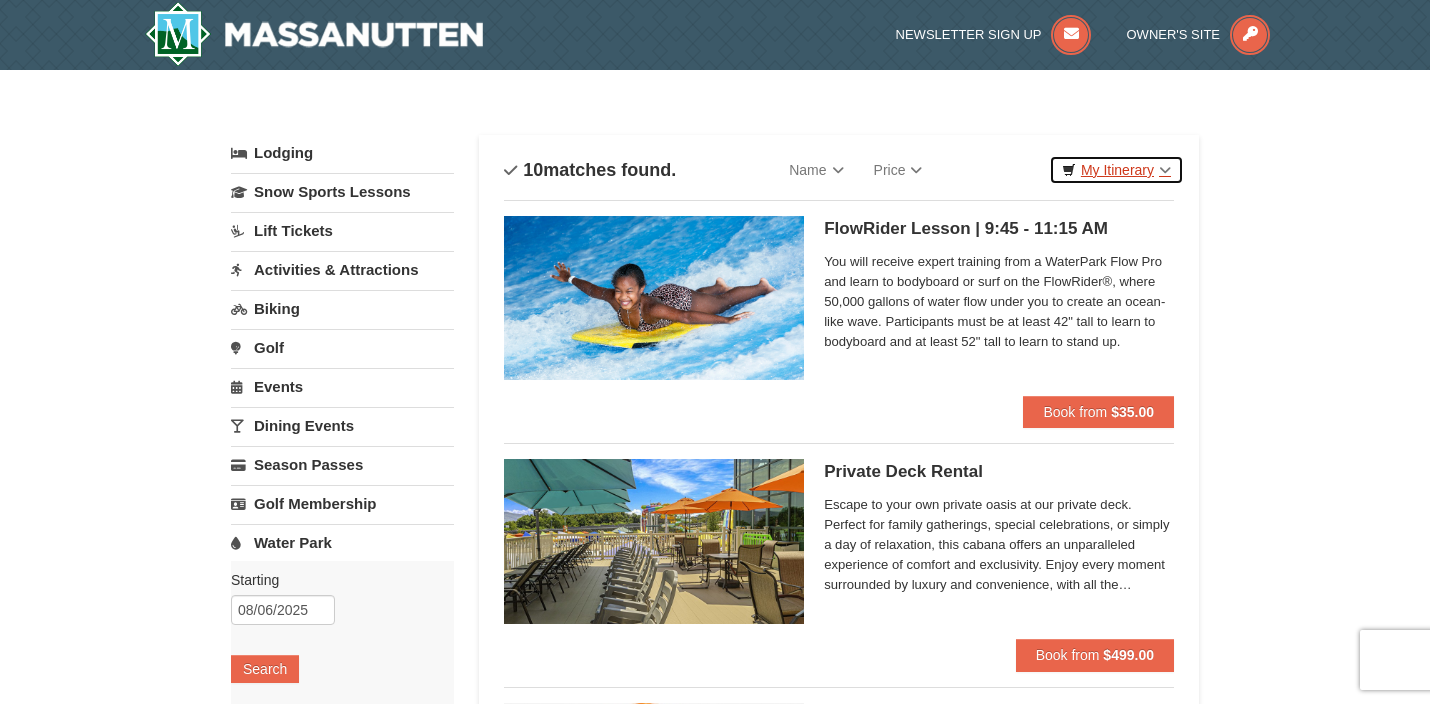 click on "My Itinerary" at bounding box center (1116, 170) 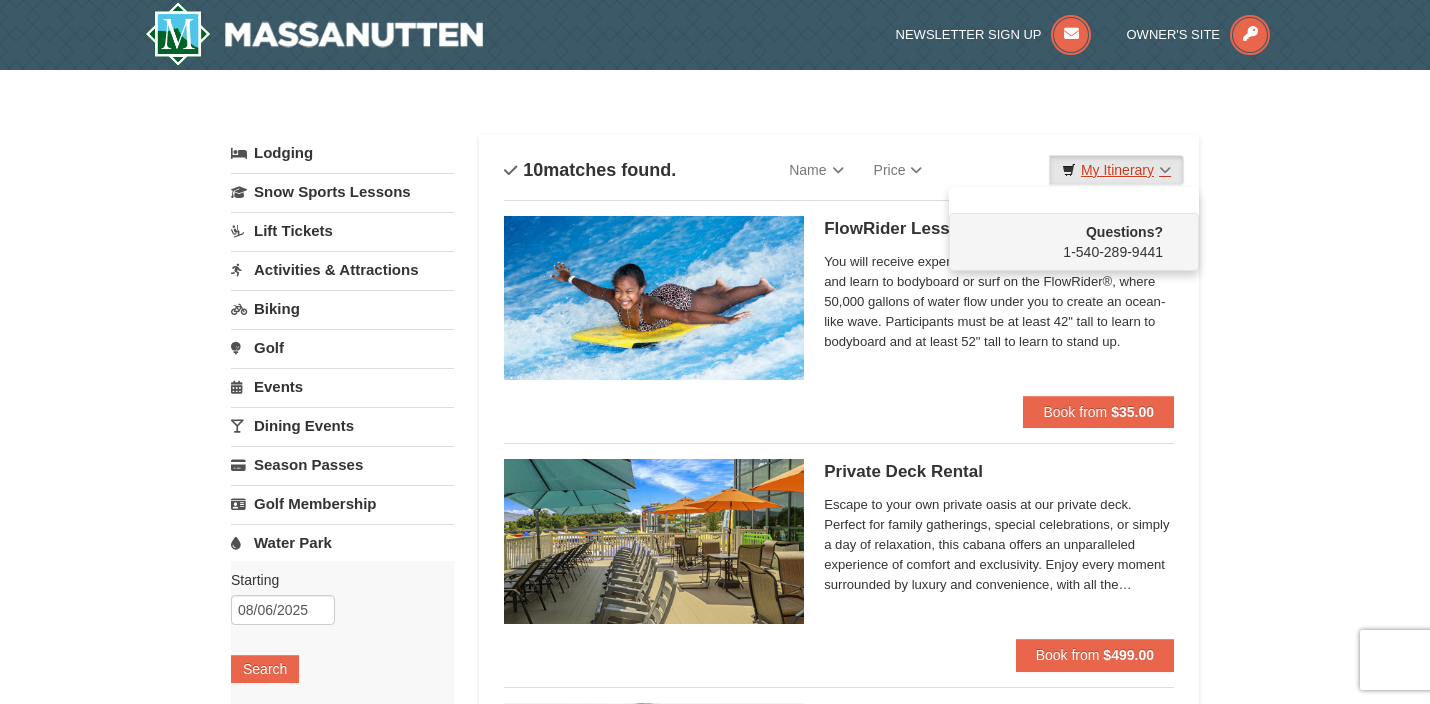 click on "My Itinerary" at bounding box center [1116, 170] 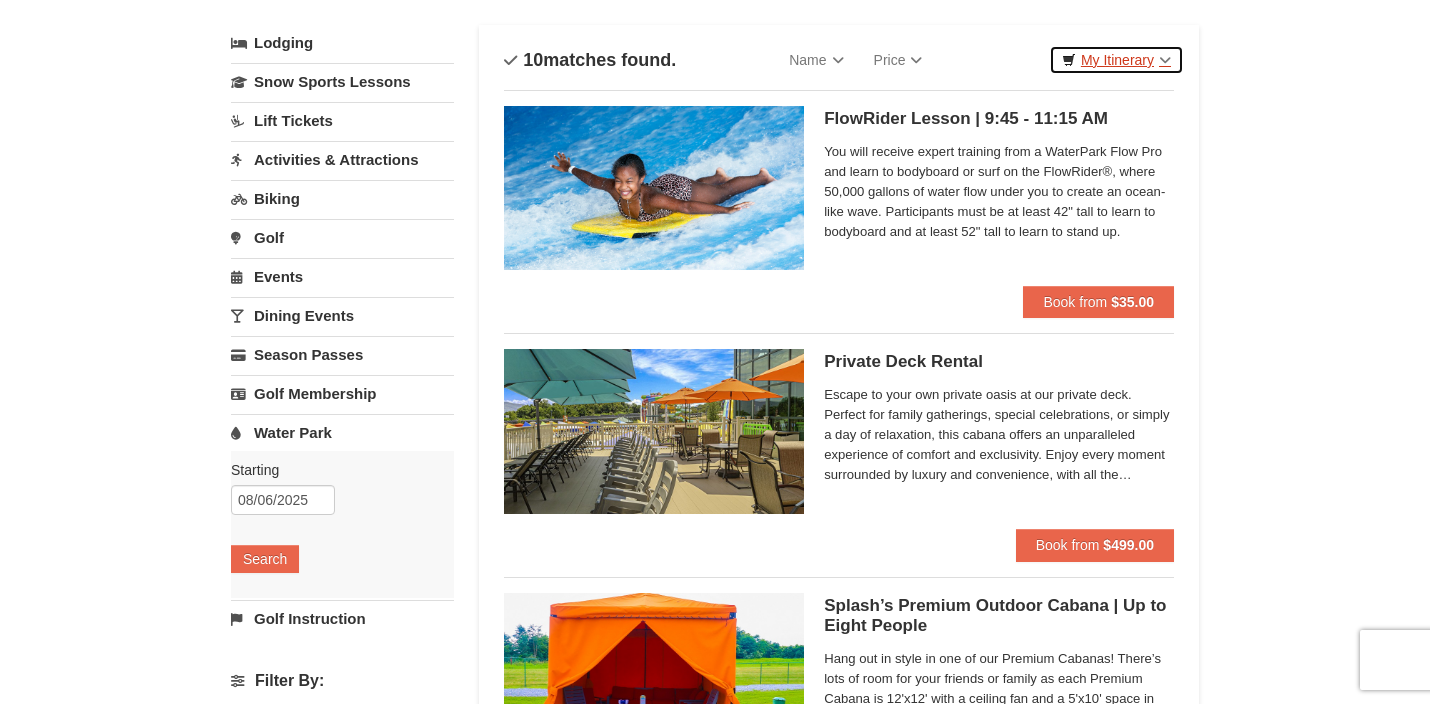 scroll, scrollTop: 134, scrollLeft: 0, axis: vertical 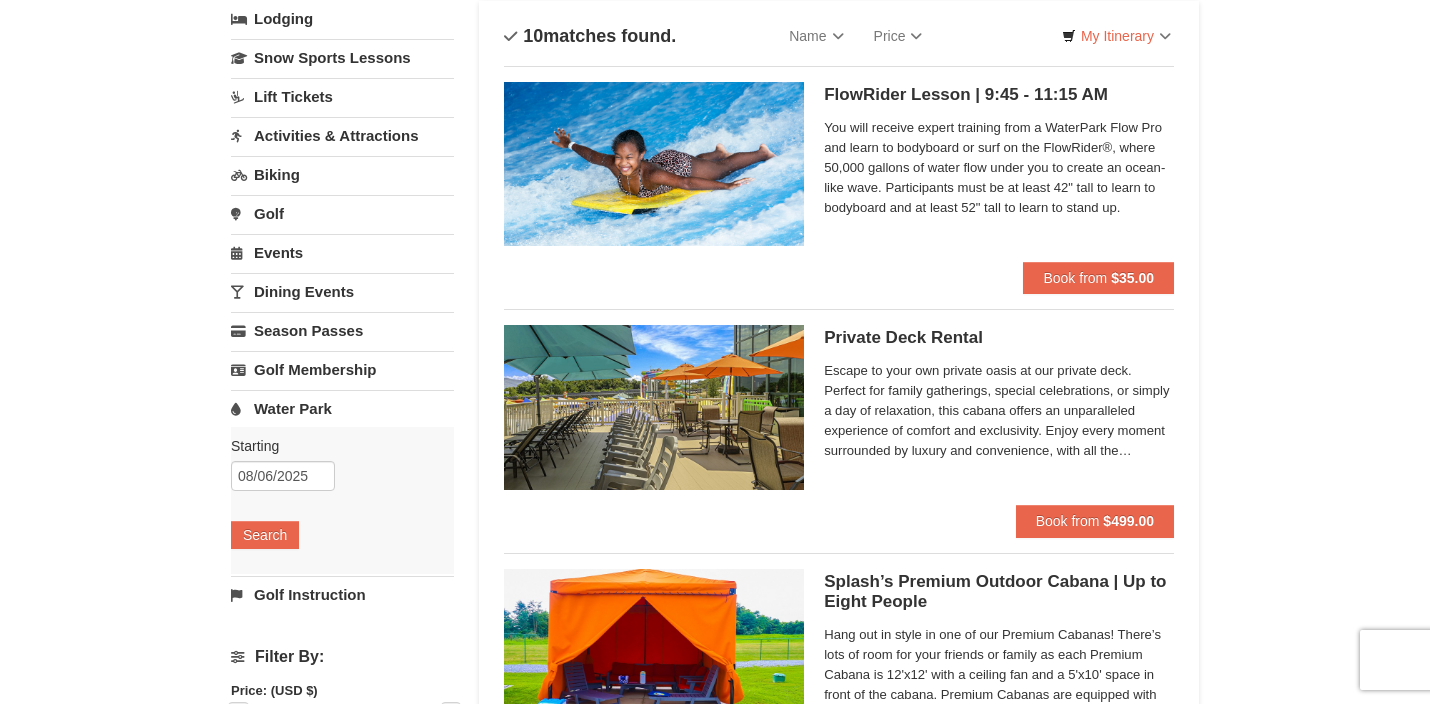 click on "Water Park" at bounding box center [342, 408] 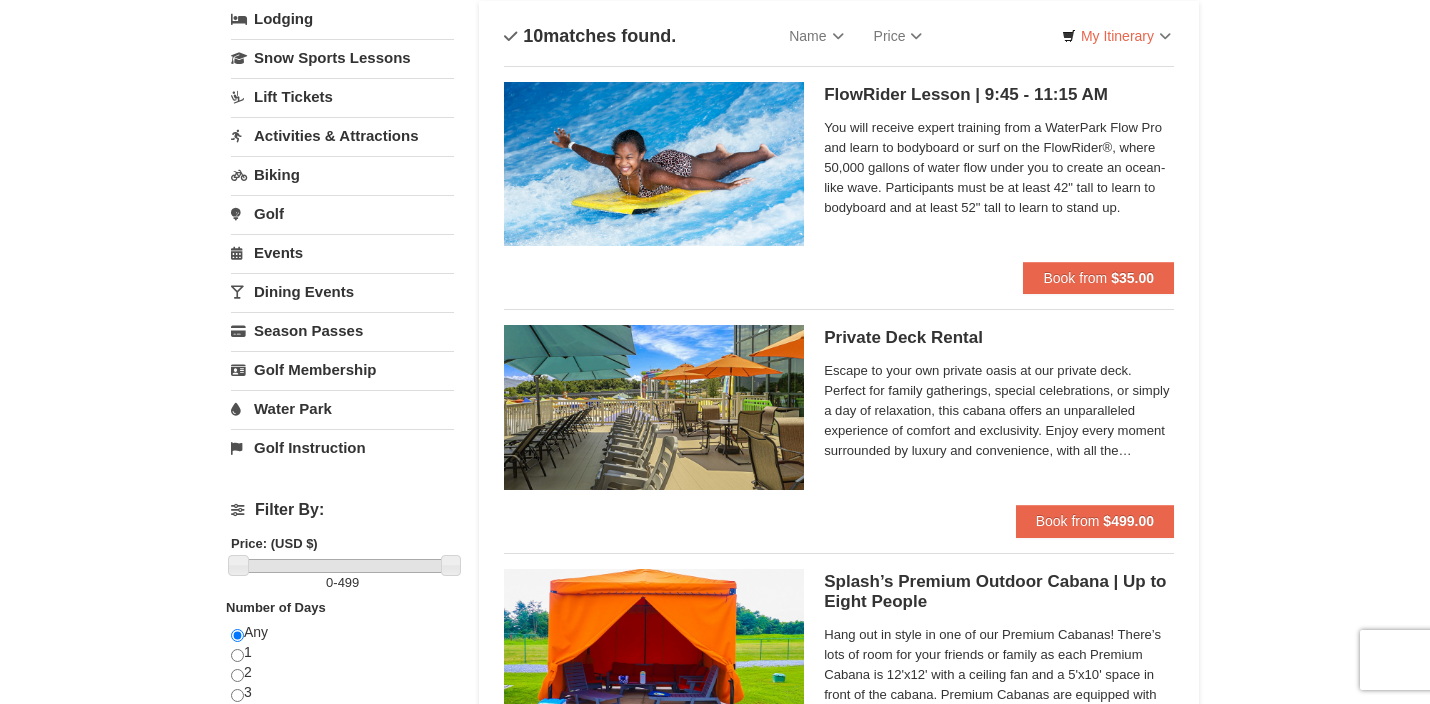click on "Water Park" at bounding box center [342, 408] 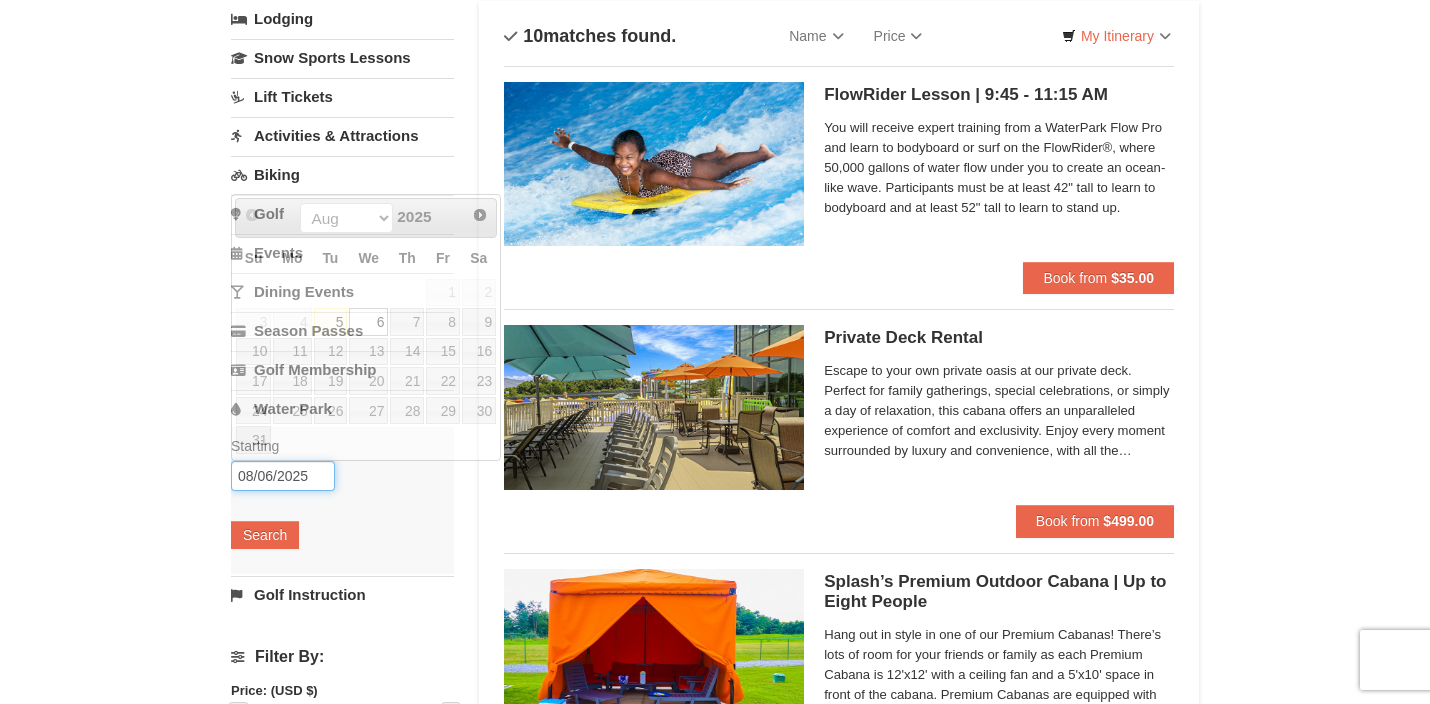 click on "08/06/2025" at bounding box center (283, 476) 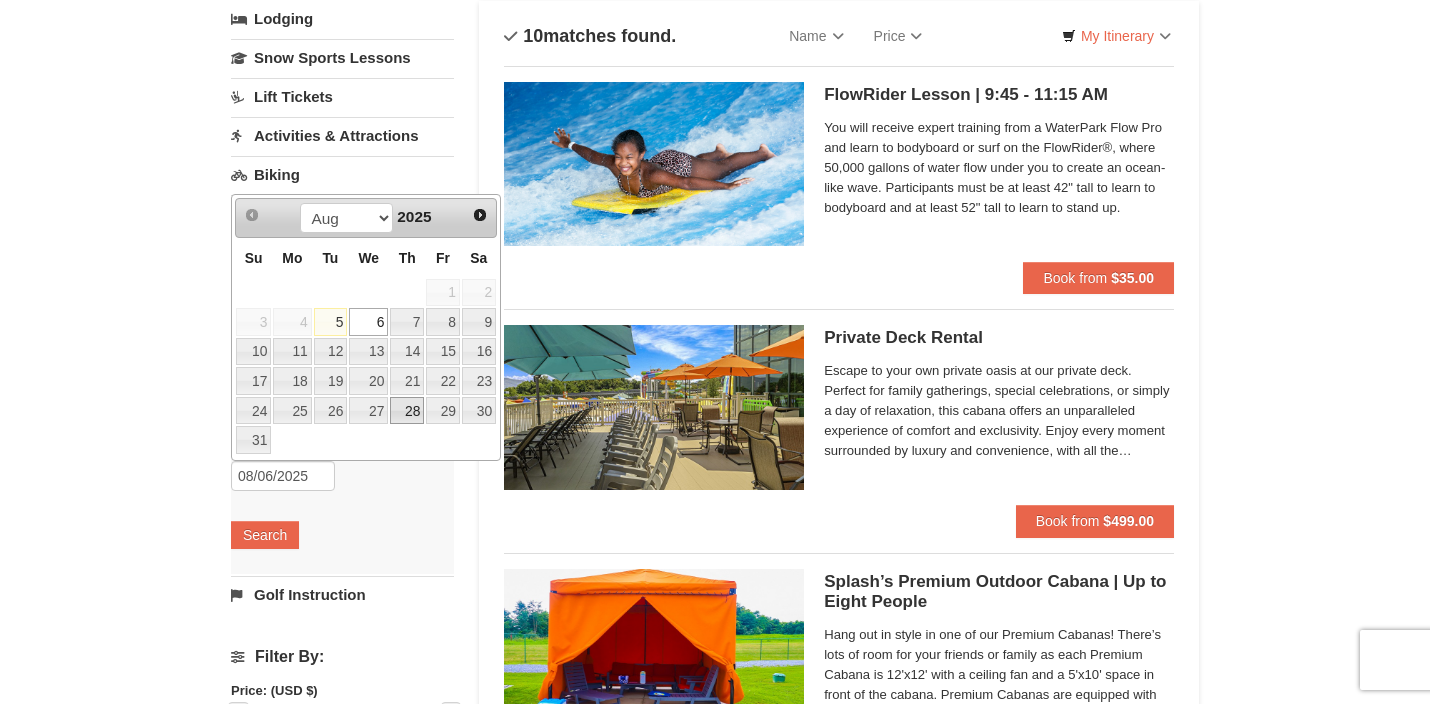 click on "28" at bounding box center (407, 411) 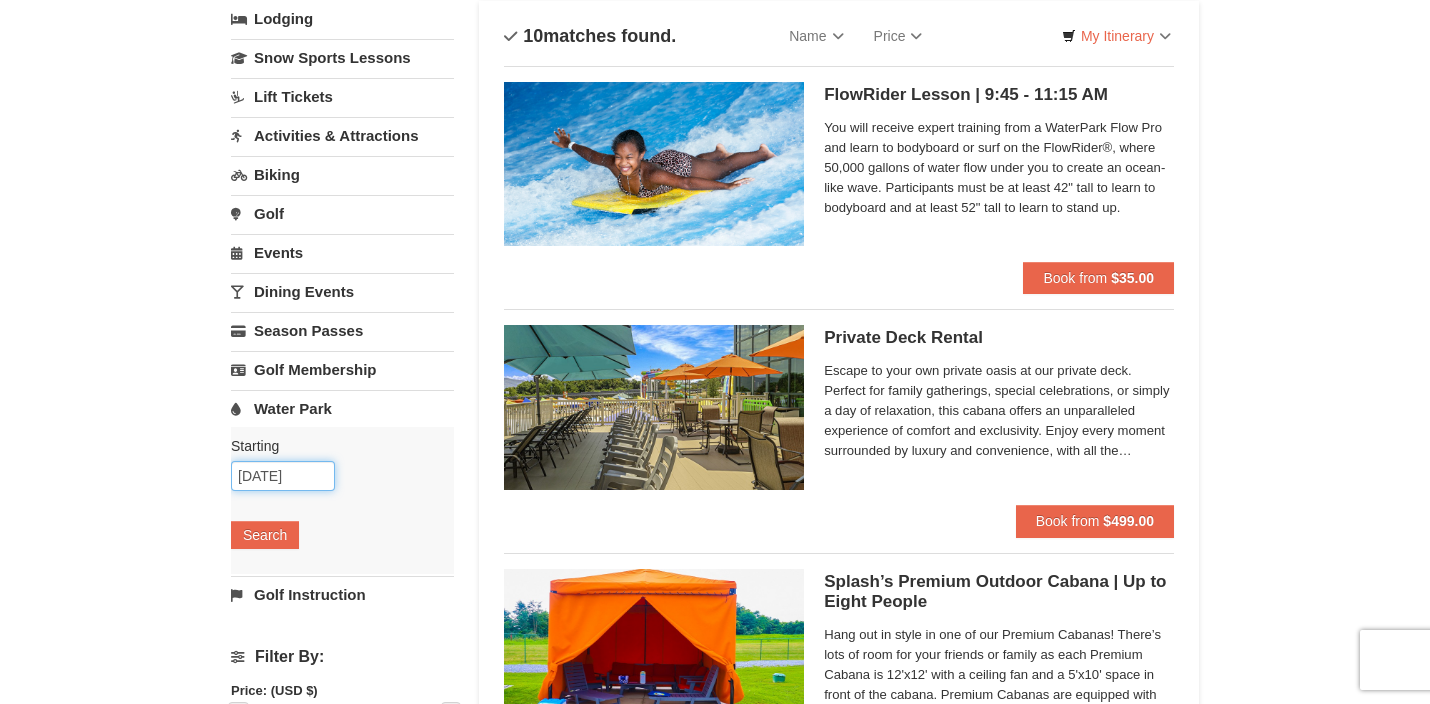 click on "08/28/2025" at bounding box center (283, 476) 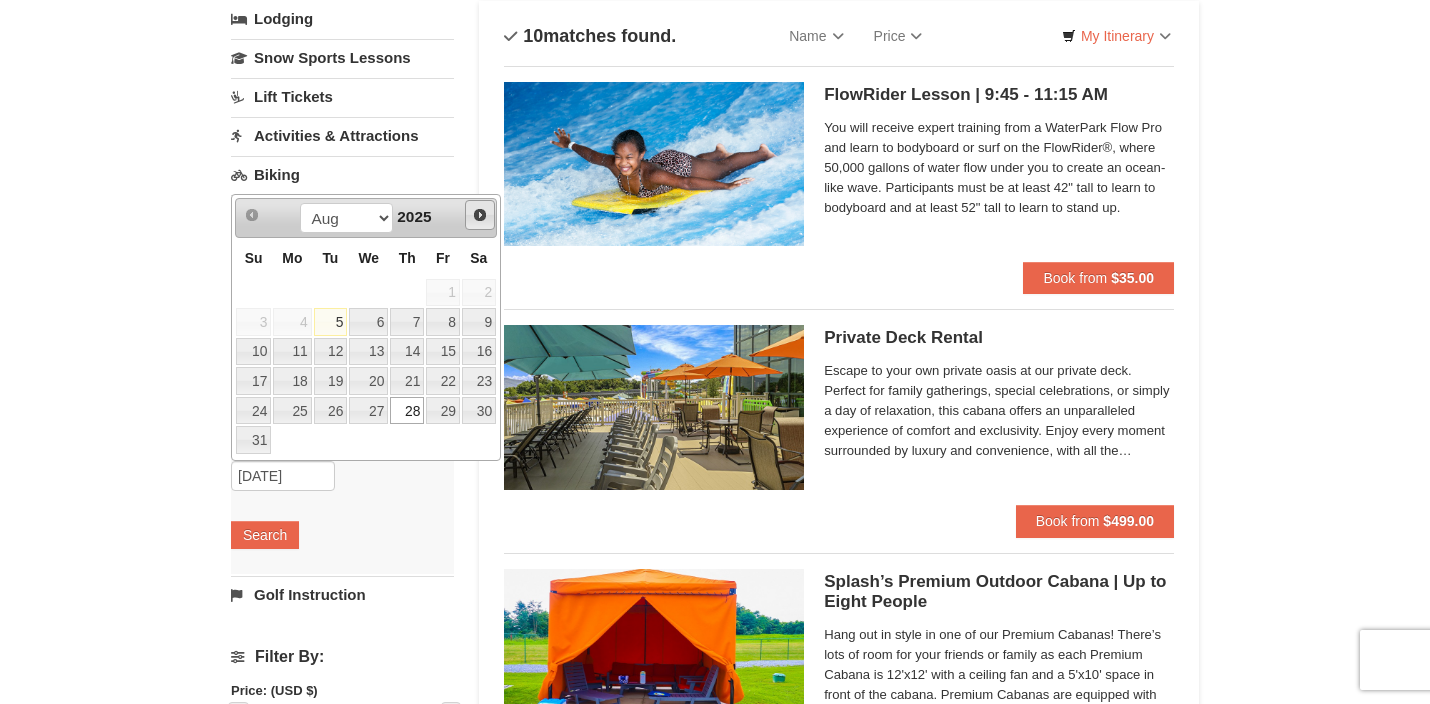 click on "Next" at bounding box center [480, 215] 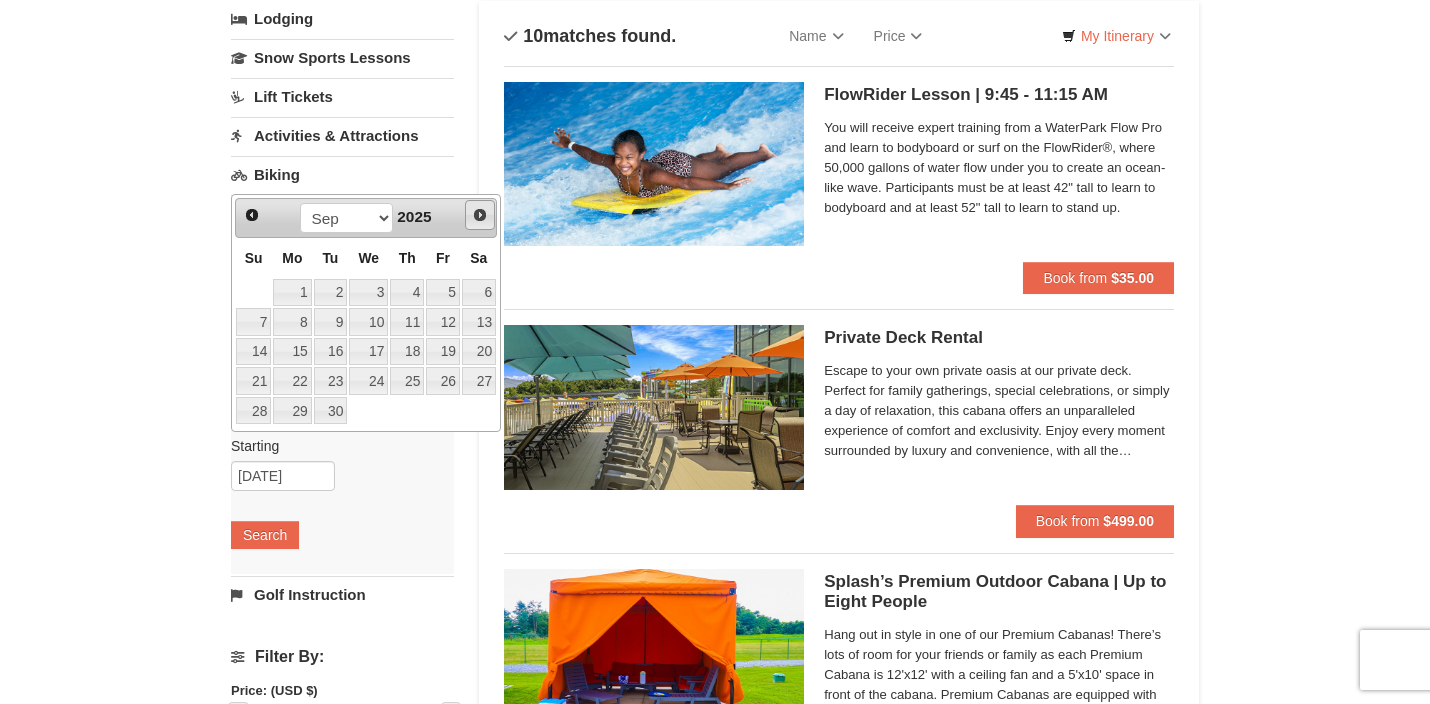 click on "Next" at bounding box center (480, 215) 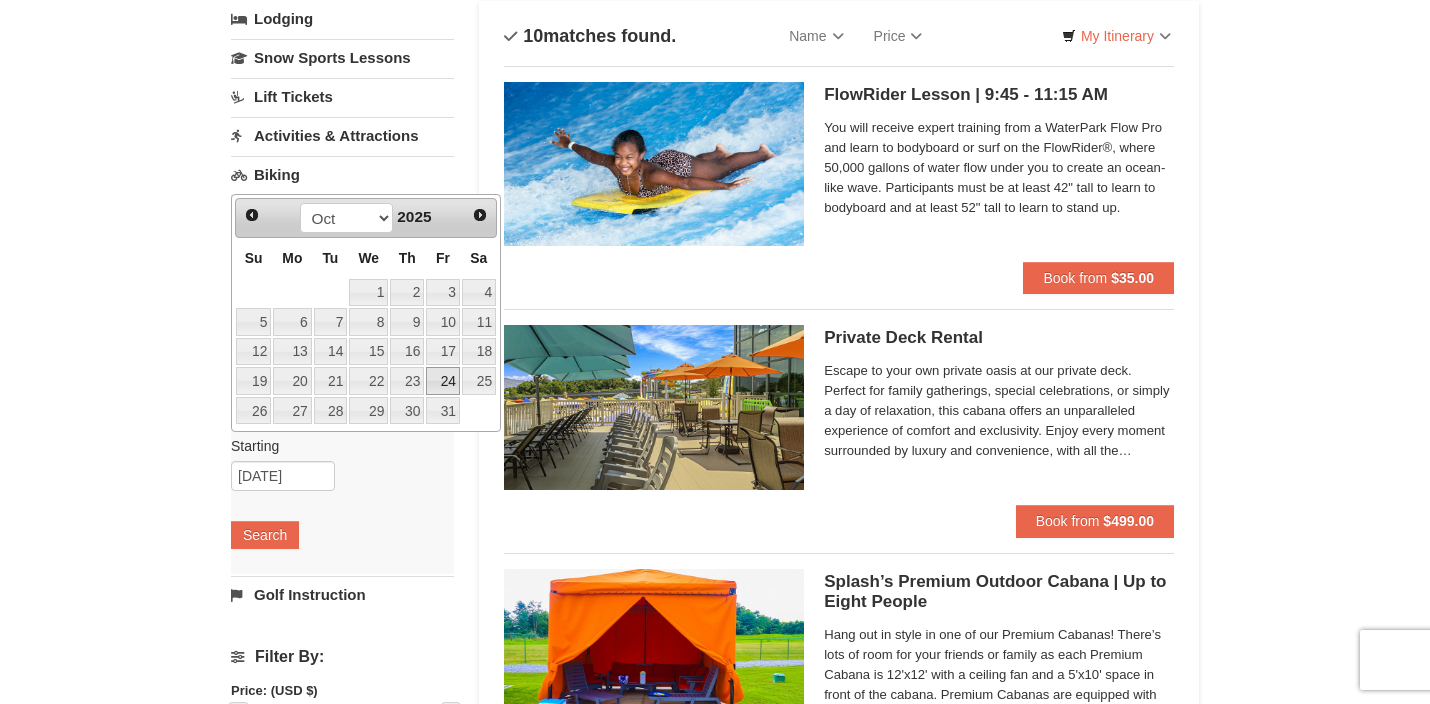 click on "24" at bounding box center [443, 381] 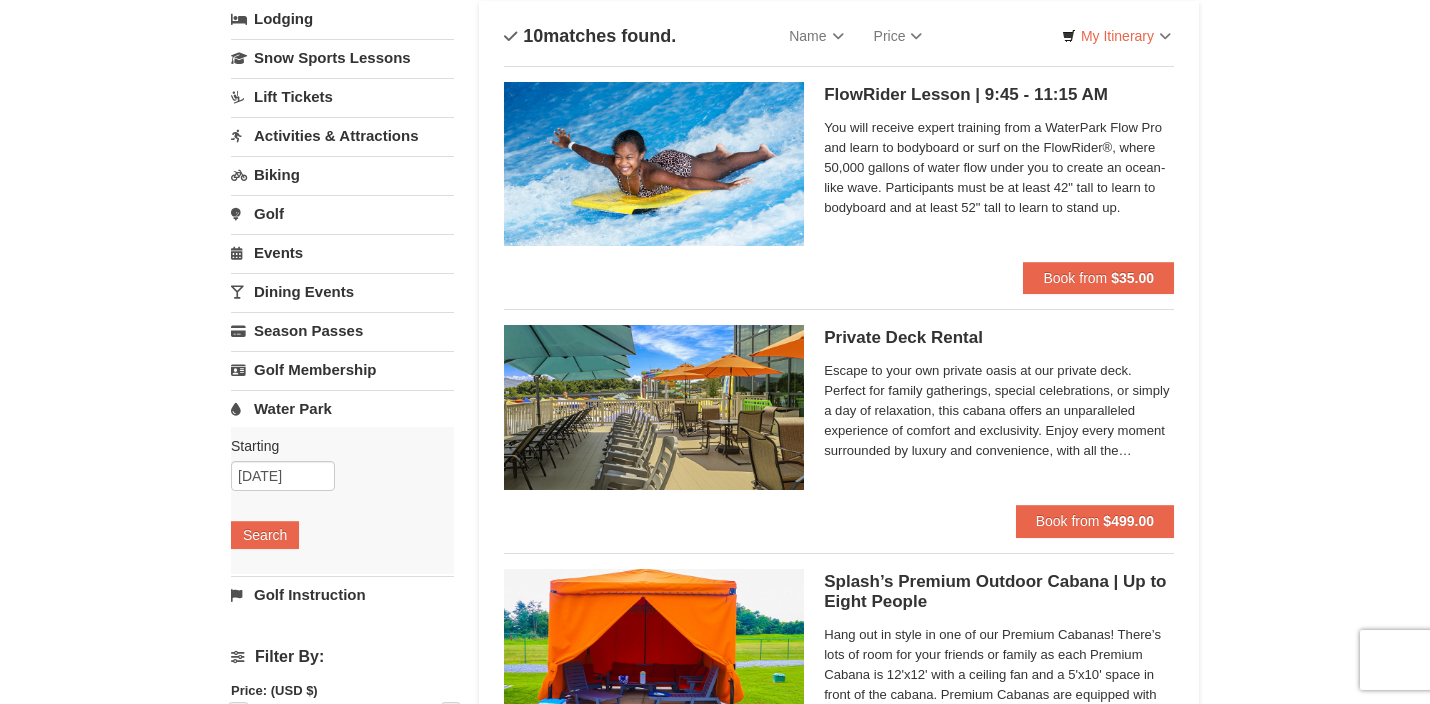 click on "Starting Please format dates MM/DD/YYYY Please format dates MM/DD/YYYY
10/24/2025
Search" at bounding box center [342, 500] 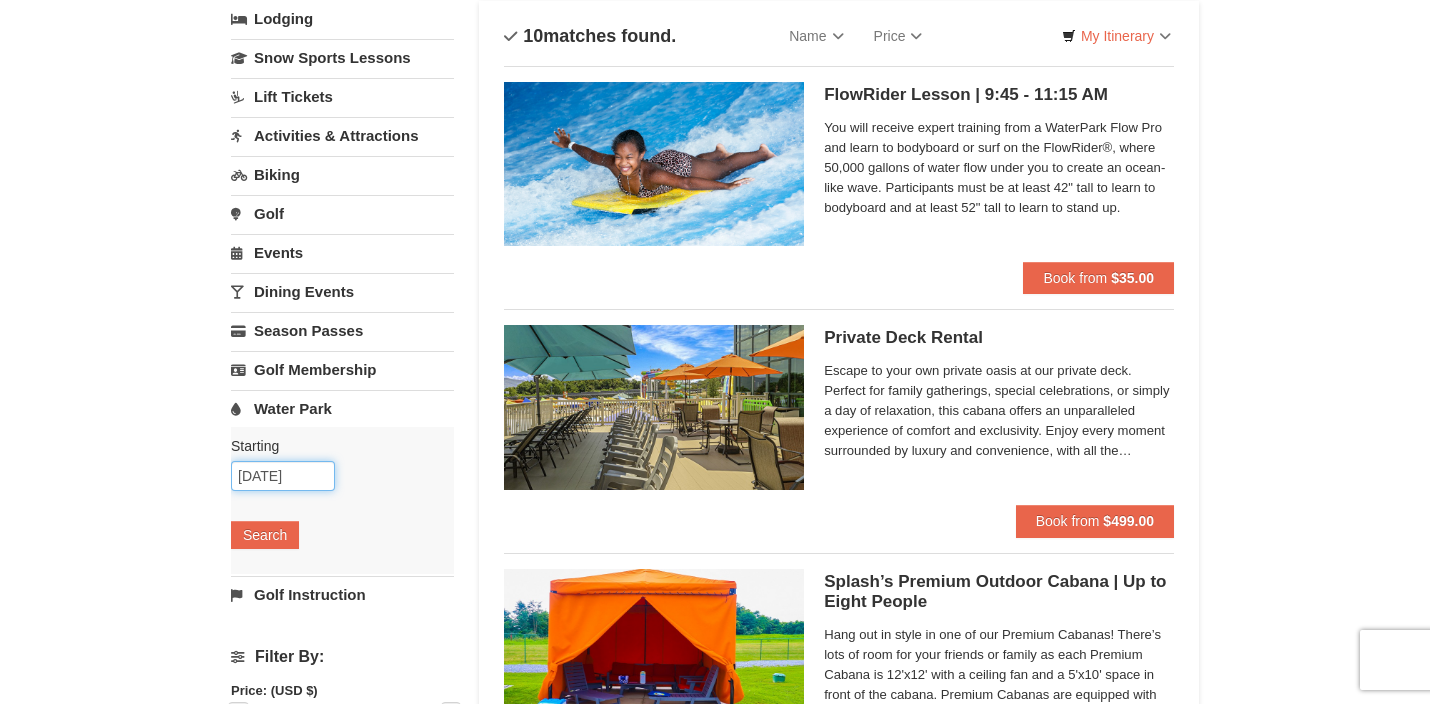 click on "10/24/2025" at bounding box center (283, 476) 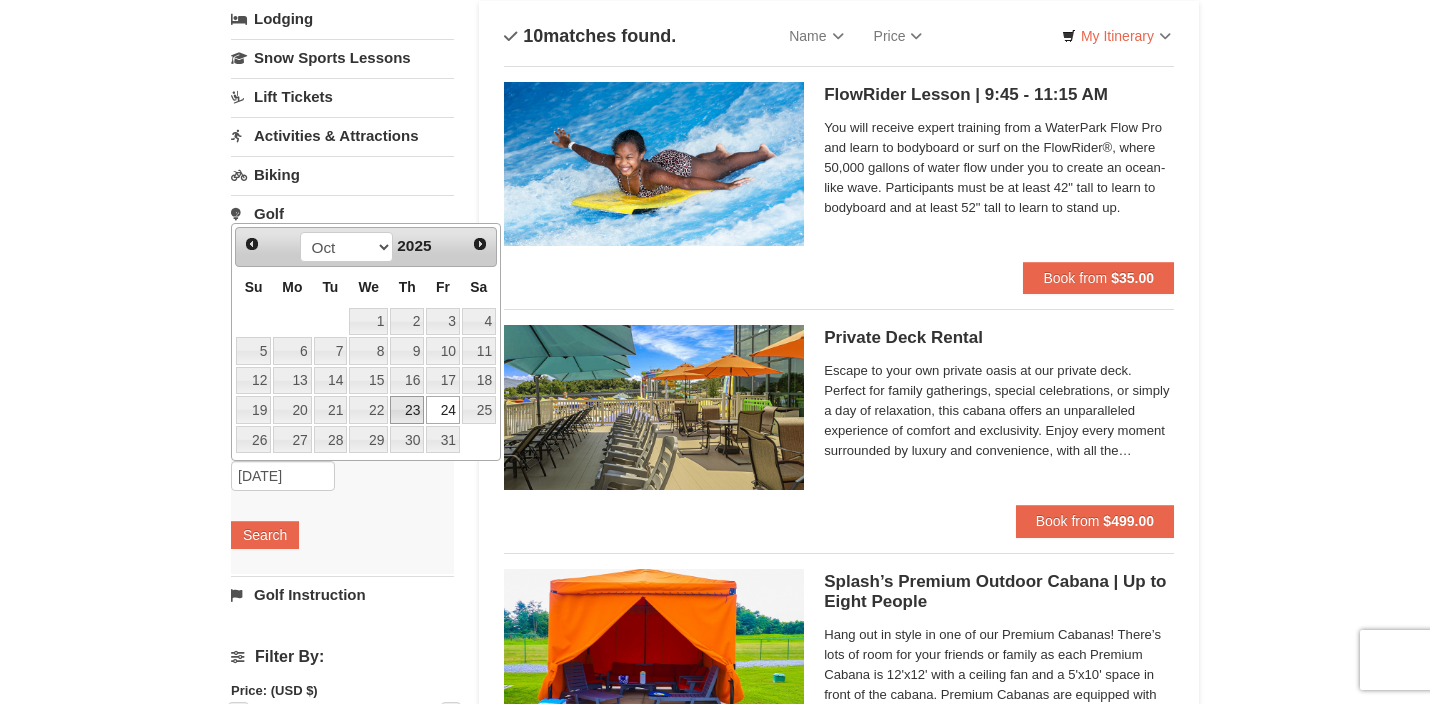 click on "23" at bounding box center [407, 410] 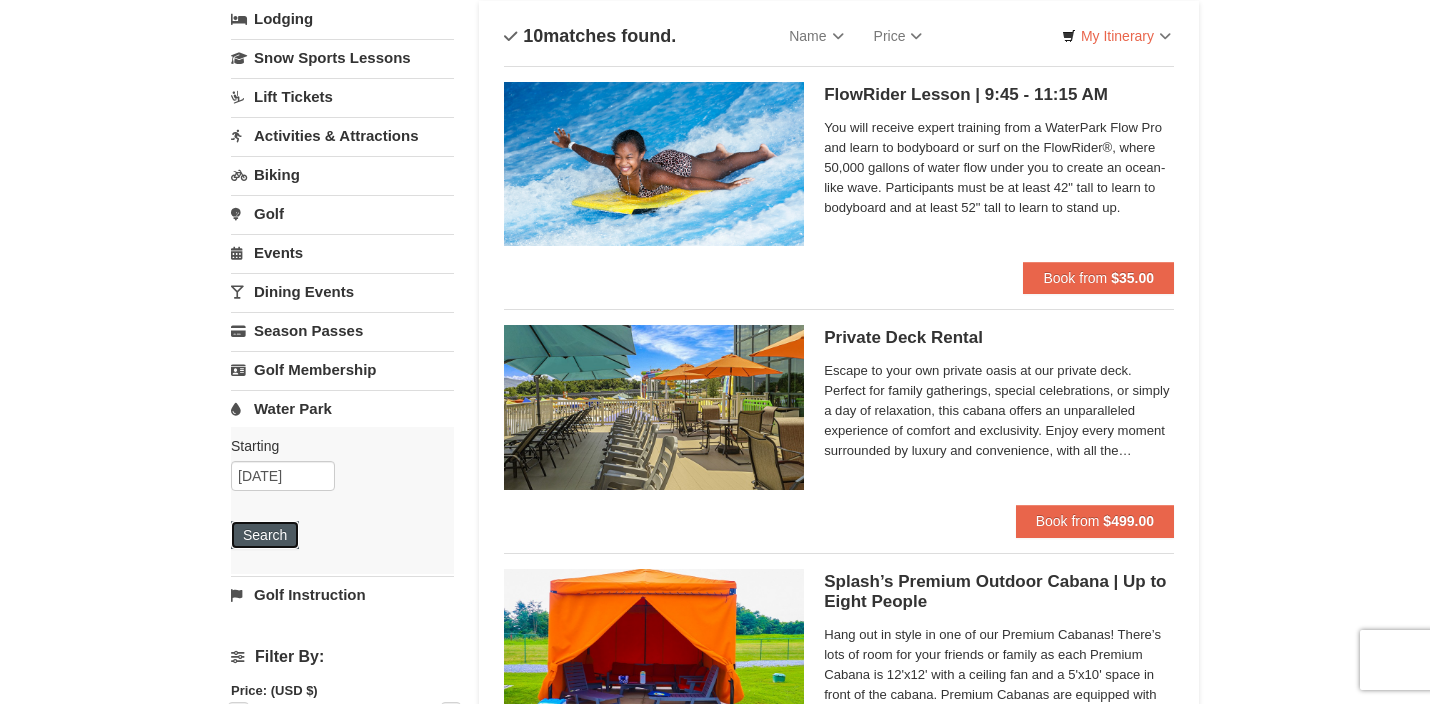 click on "Search" at bounding box center [265, 535] 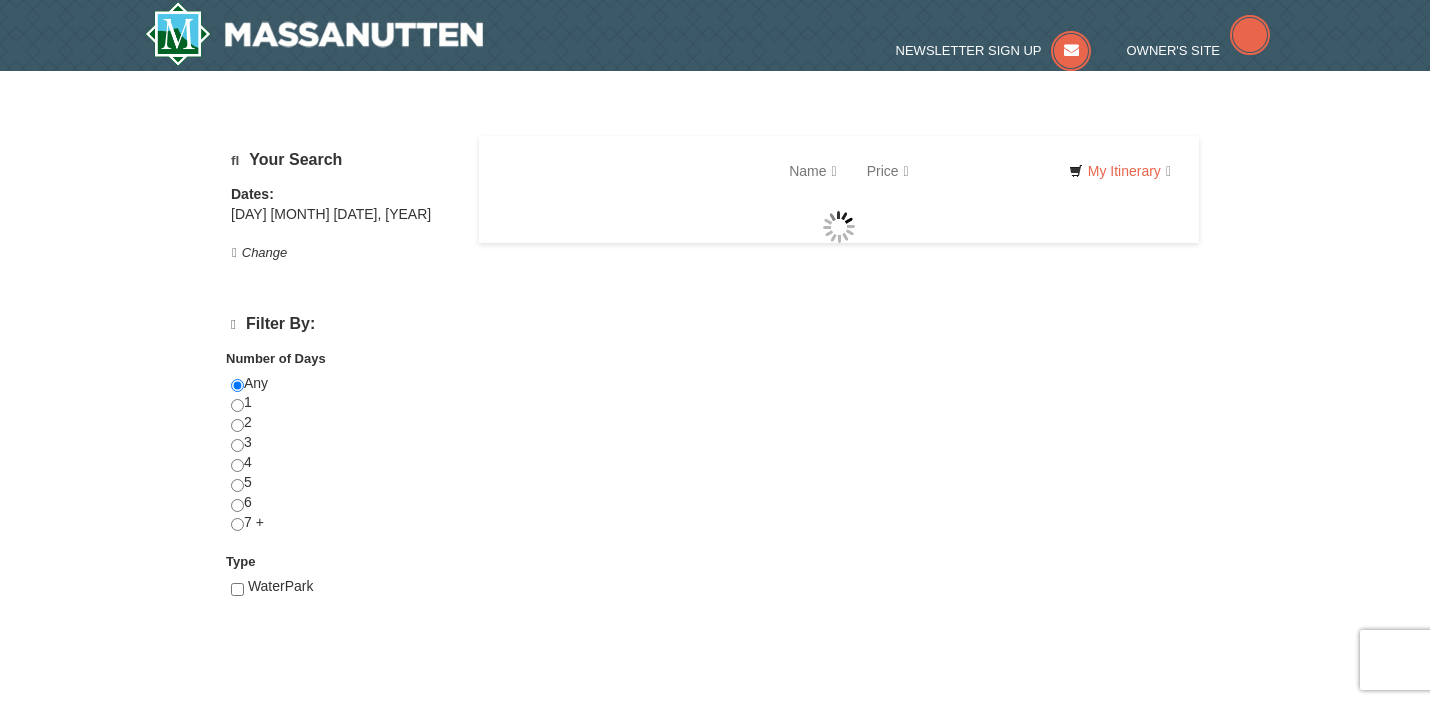 scroll, scrollTop: 0, scrollLeft: 0, axis: both 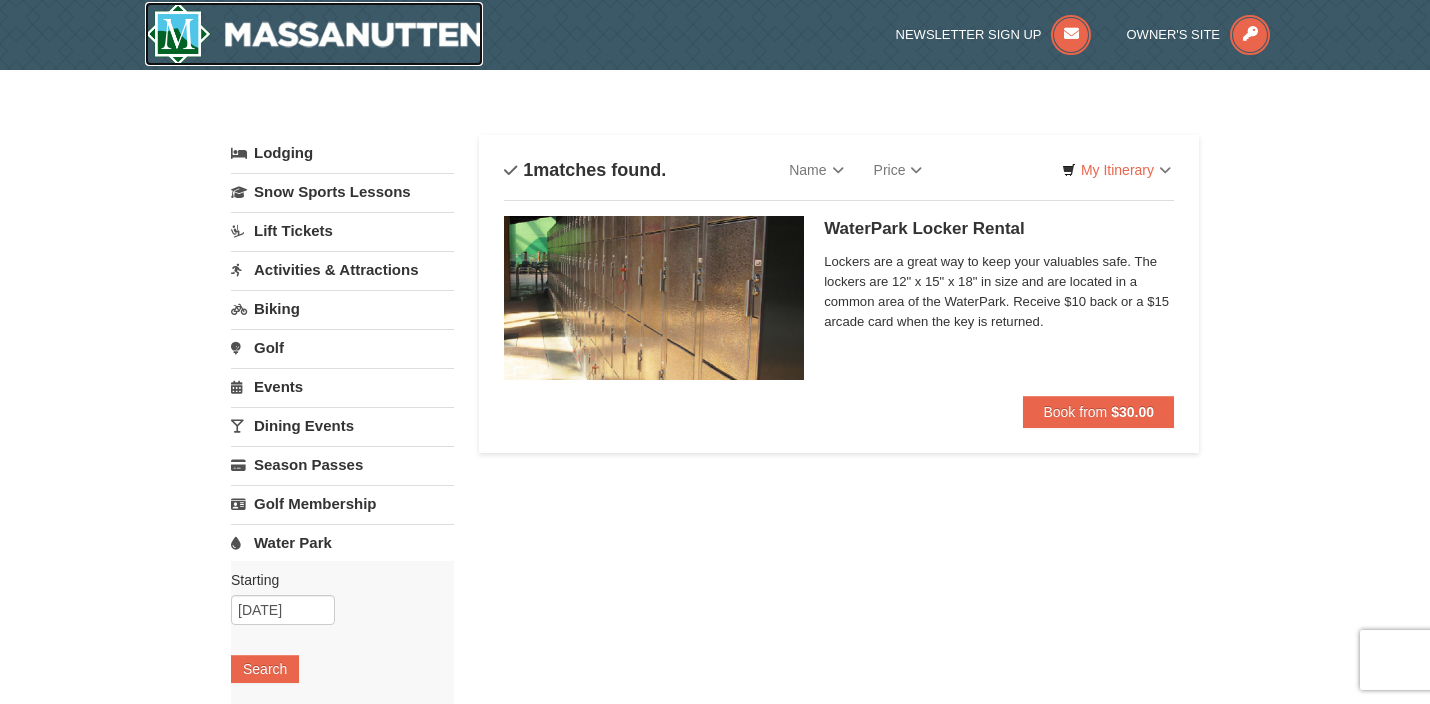 click at bounding box center [314, 34] 